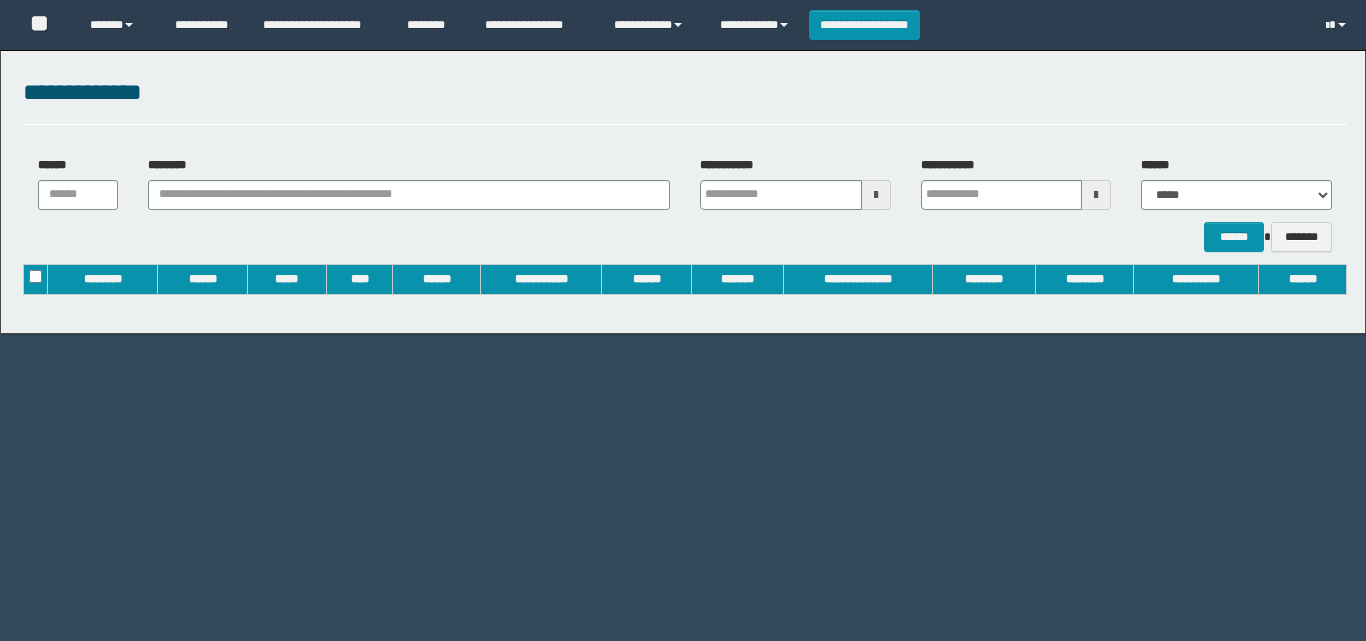 scroll, scrollTop: 0, scrollLeft: 0, axis: both 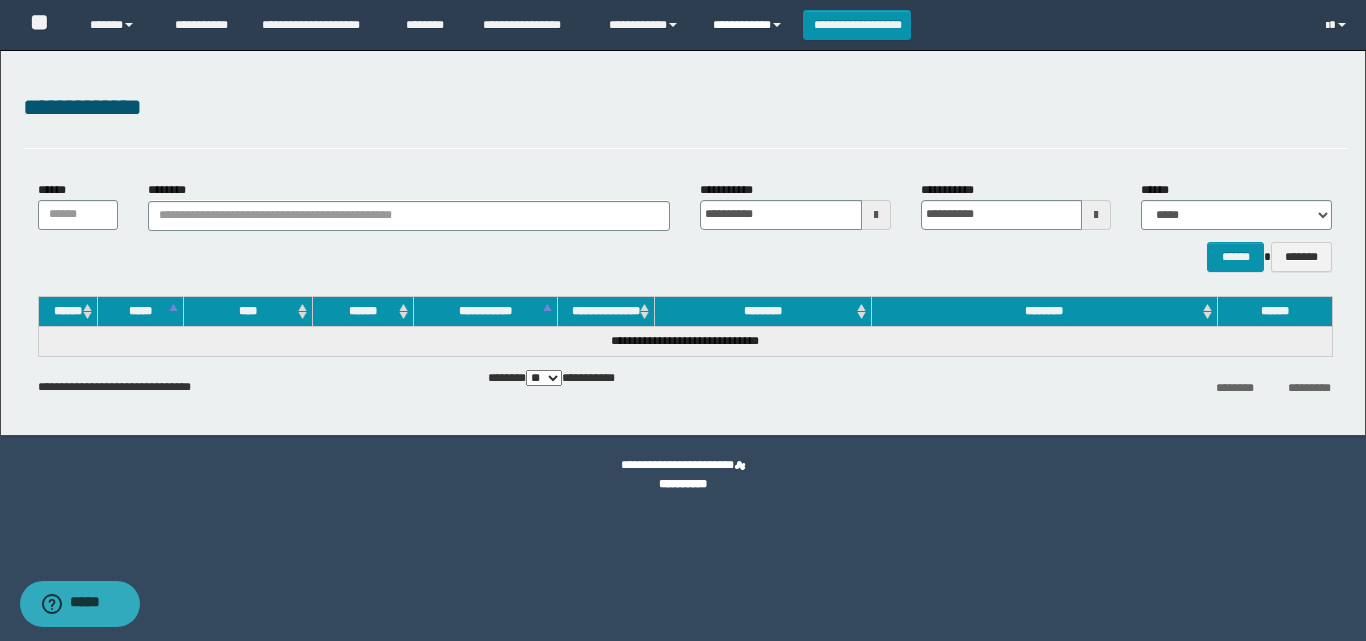 click on "**********" at bounding box center (750, 25) 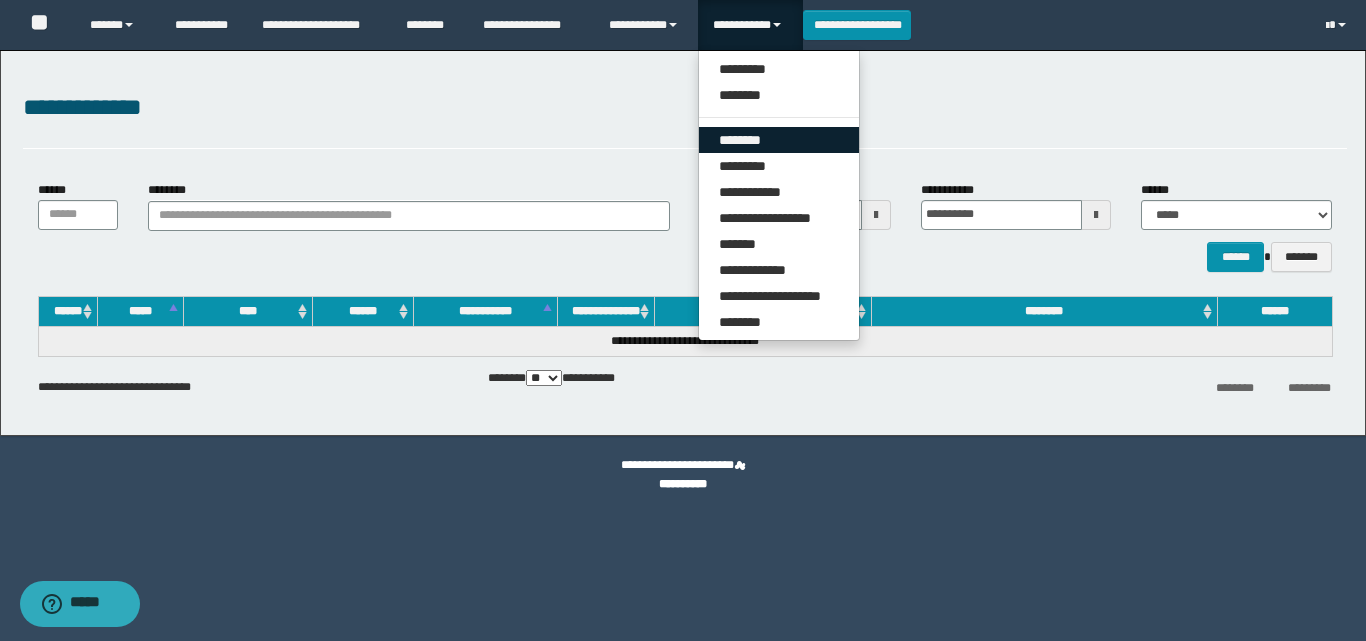 click on "********" at bounding box center (779, 140) 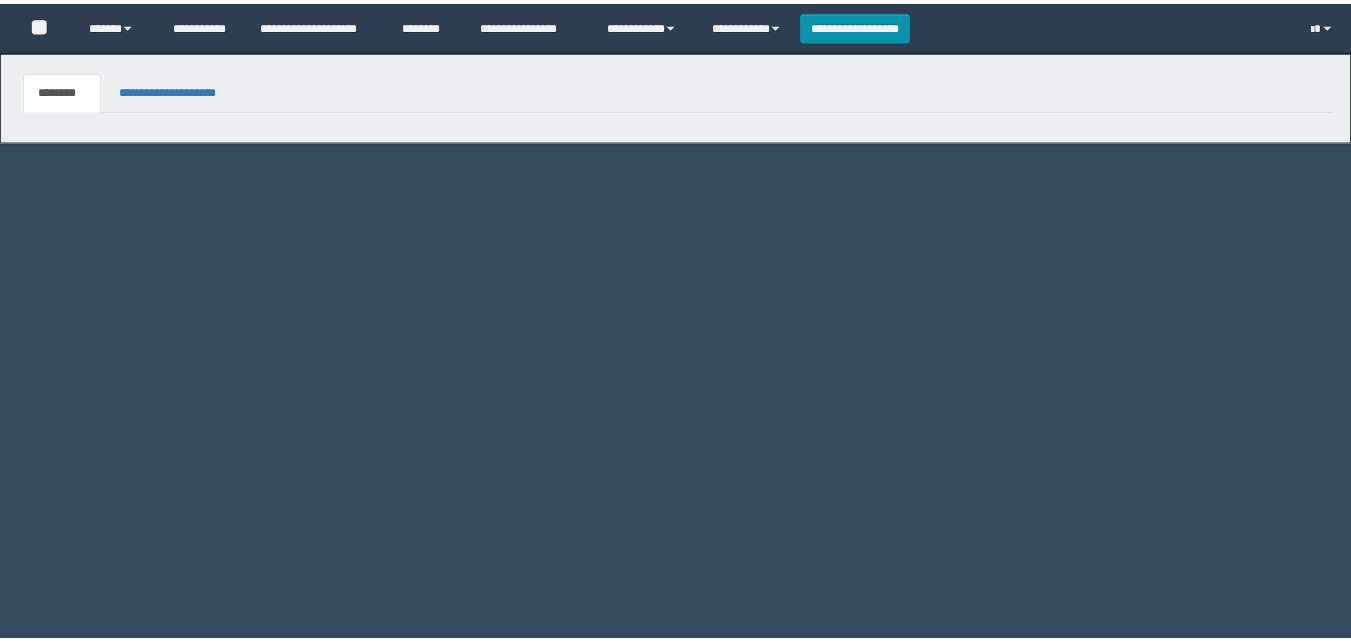 scroll, scrollTop: 0, scrollLeft: 0, axis: both 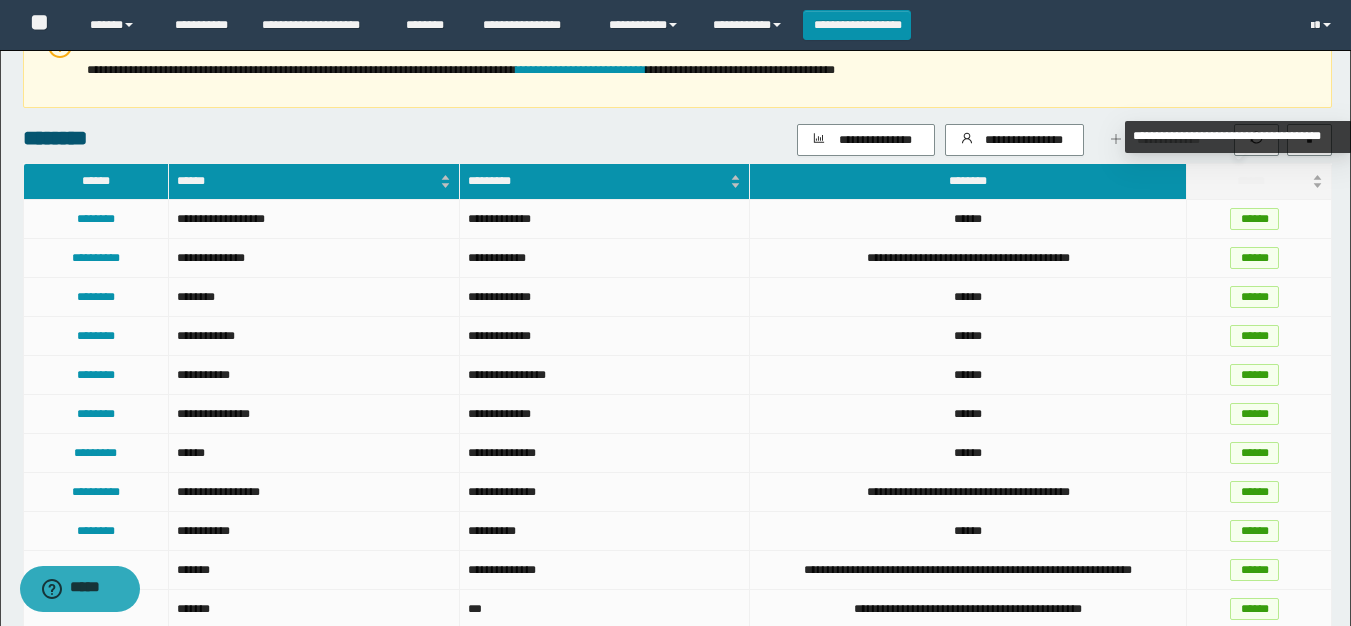click on "******" at bounding box center (1259, 181) 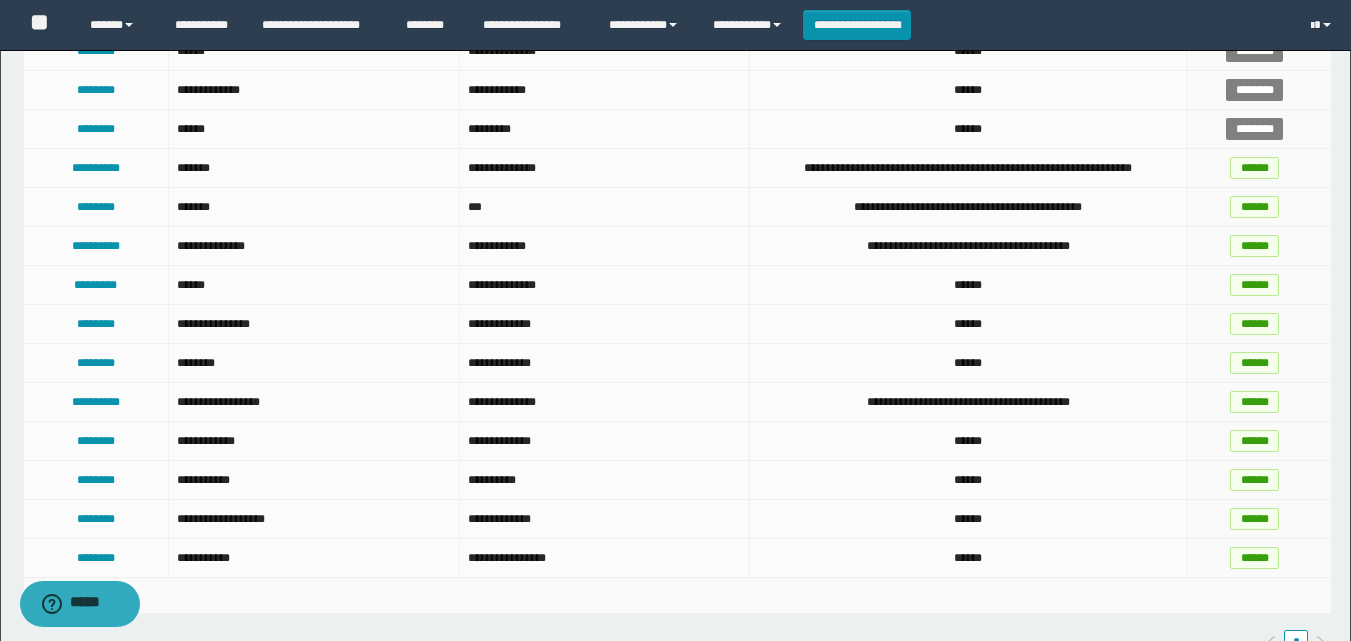 scroll, scrollTop: 1580, scrollLeft: 0, axis: vertical 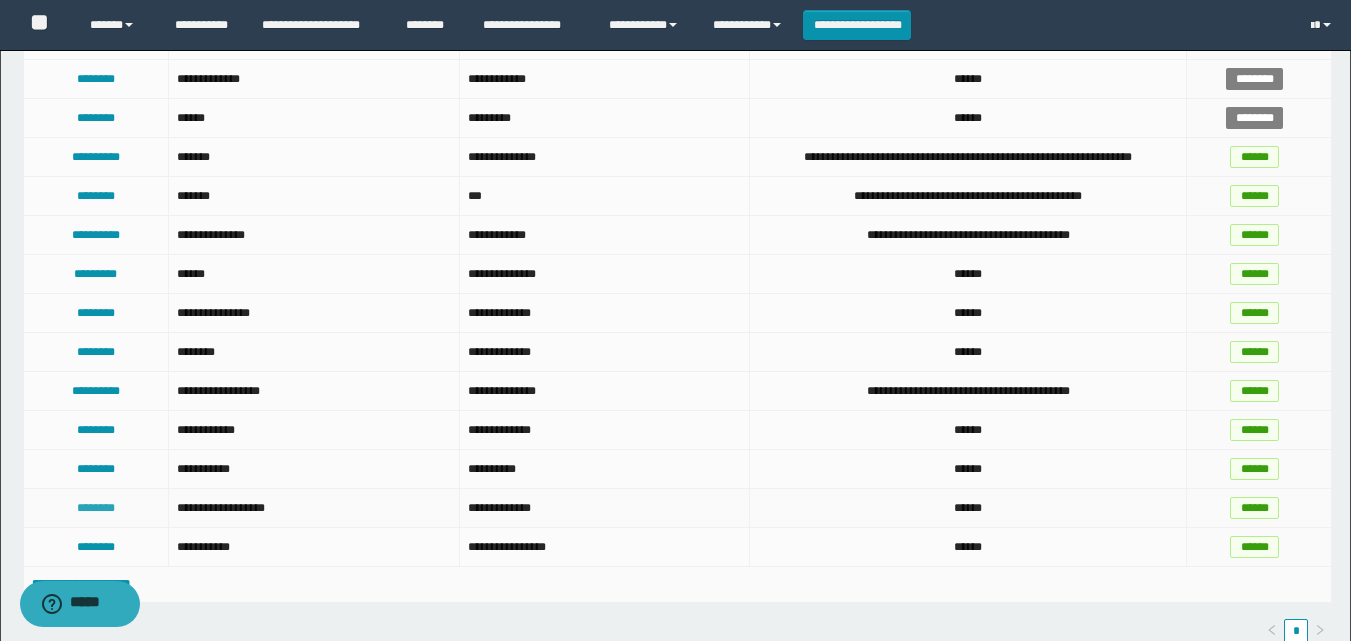 click on "********" at bounding box center (96, 508) 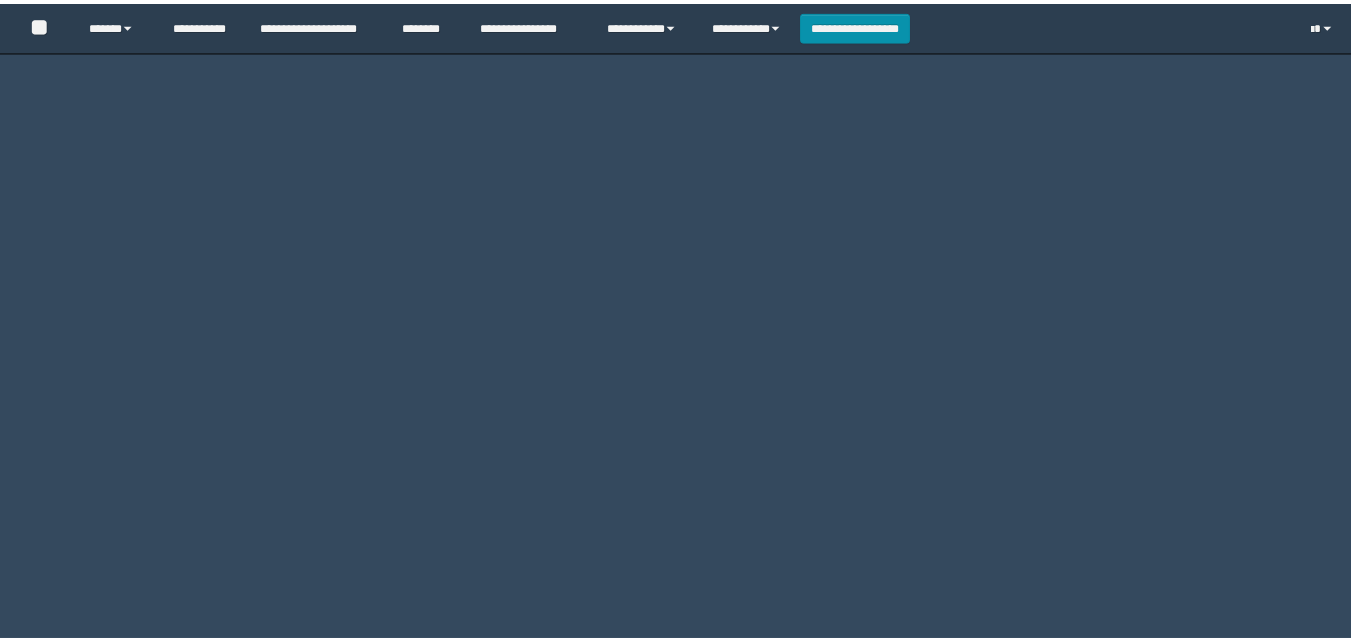 scroll, scrollTop: 0, scrollLeft: 0, axis: both 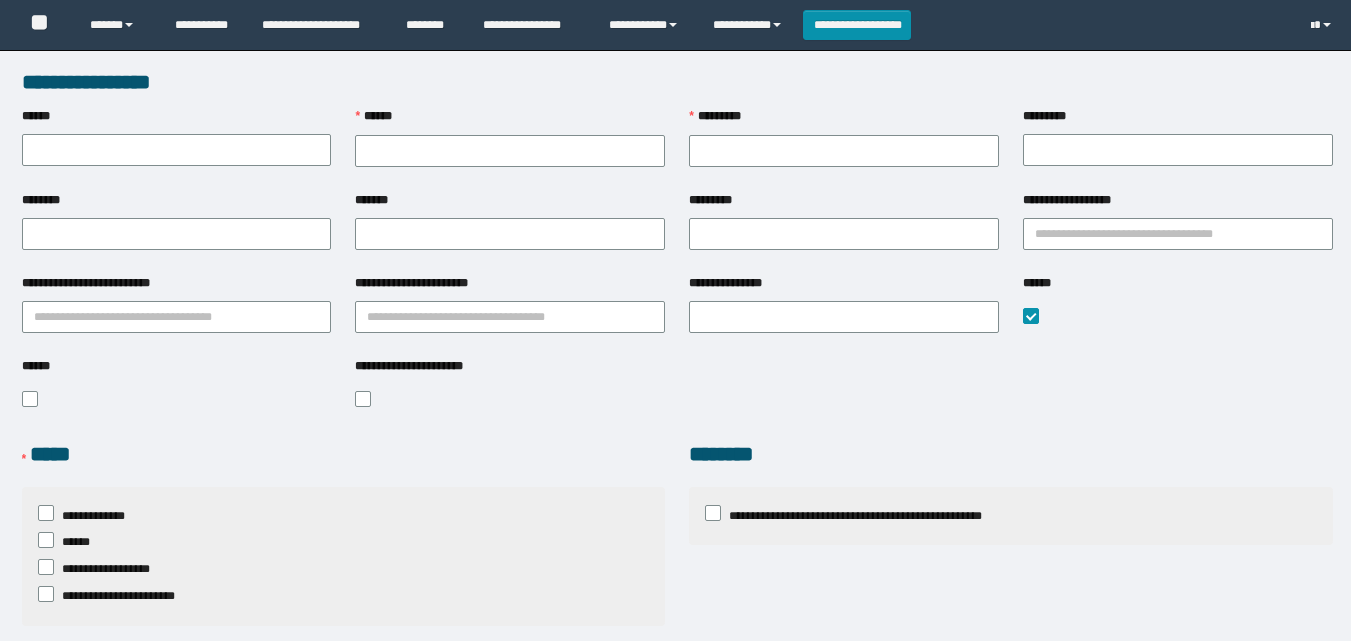type on "********" 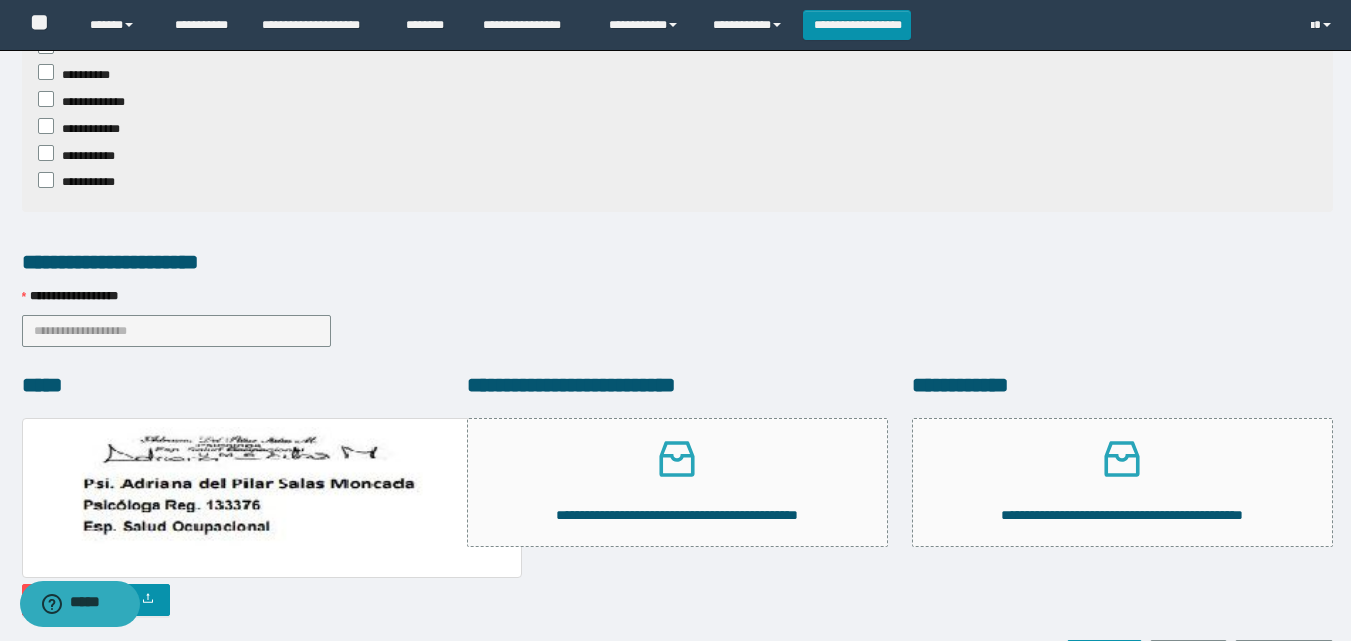 scroll, scrollTop: 894, scrollLeft: 0, axis: vertical 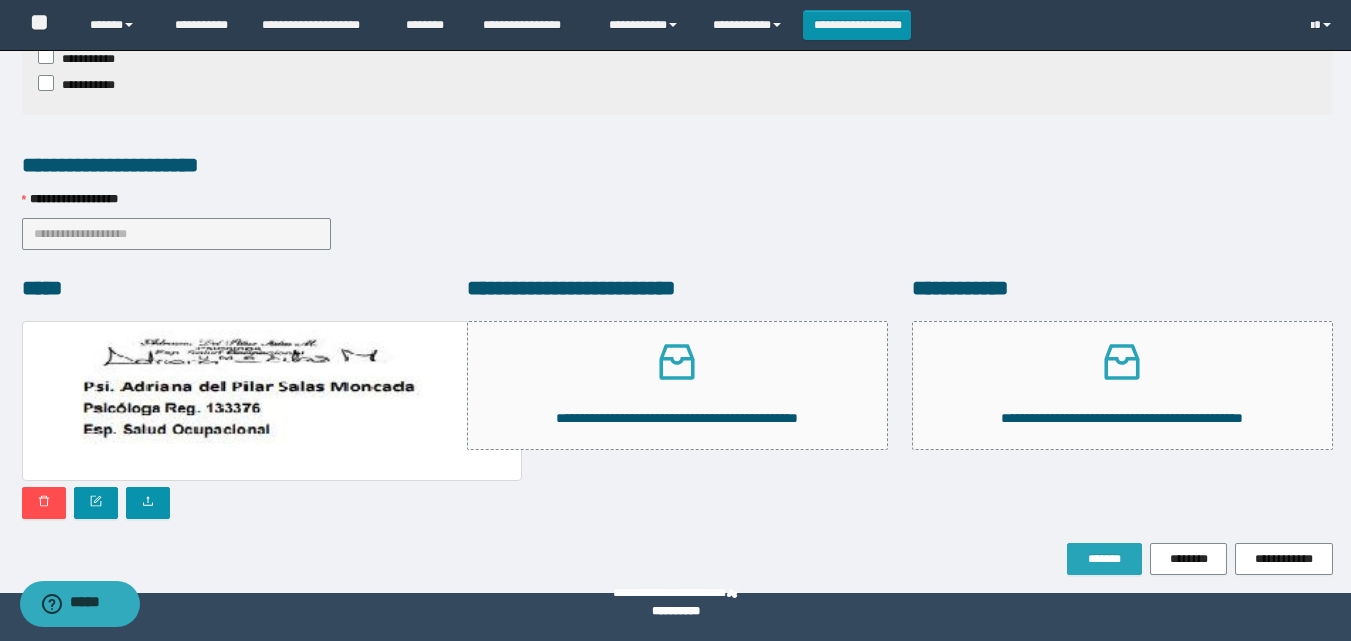 click on "*******" at bounding box center [1104, 559] 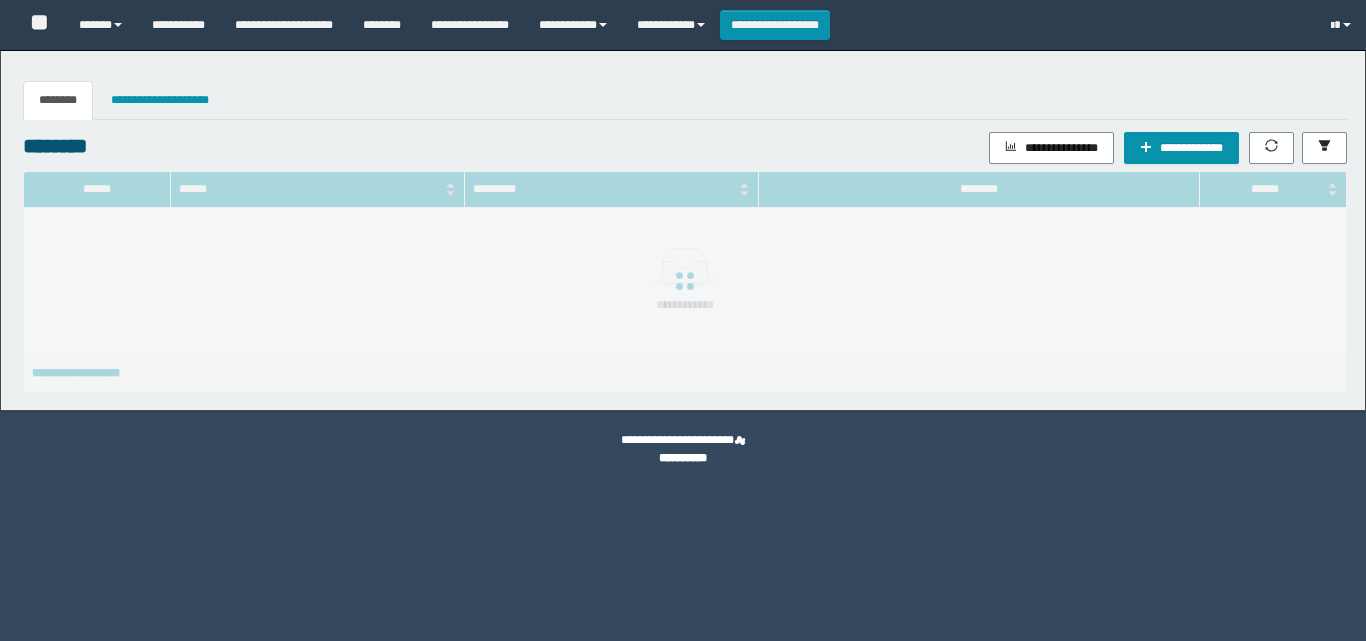 scroll, scrollTop: 0, scrollLeft: 0, axis: both 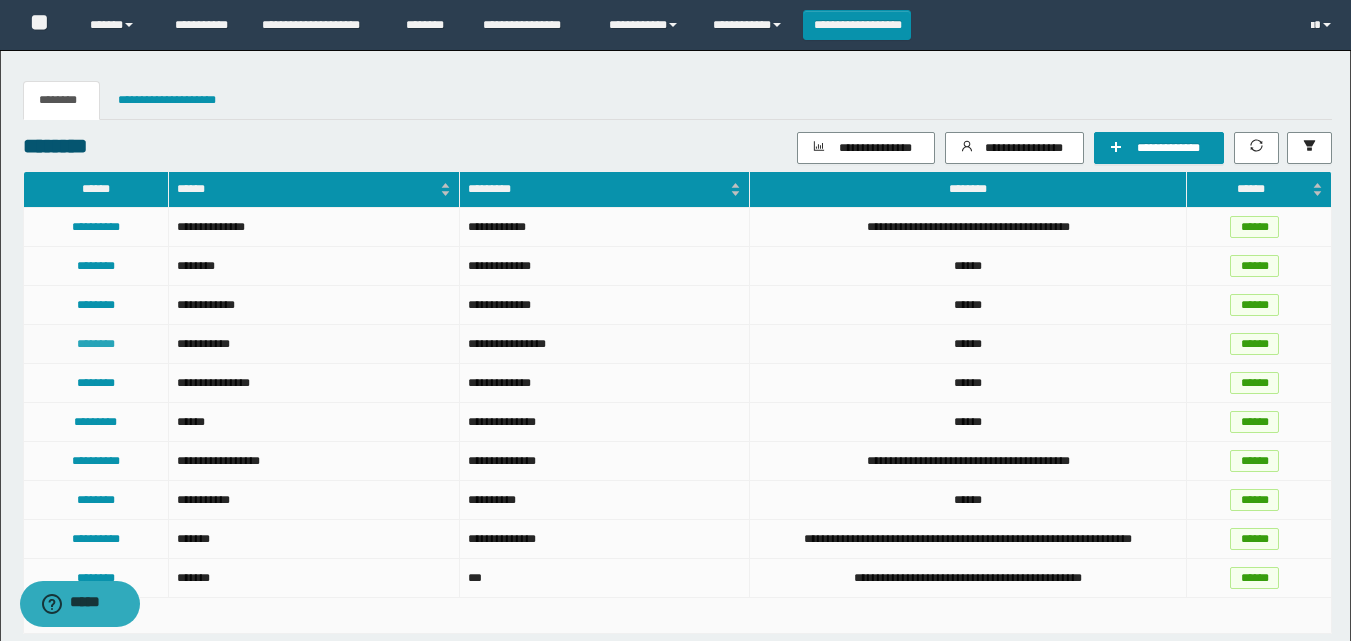 click on "********" at bounding box center (96, 344) 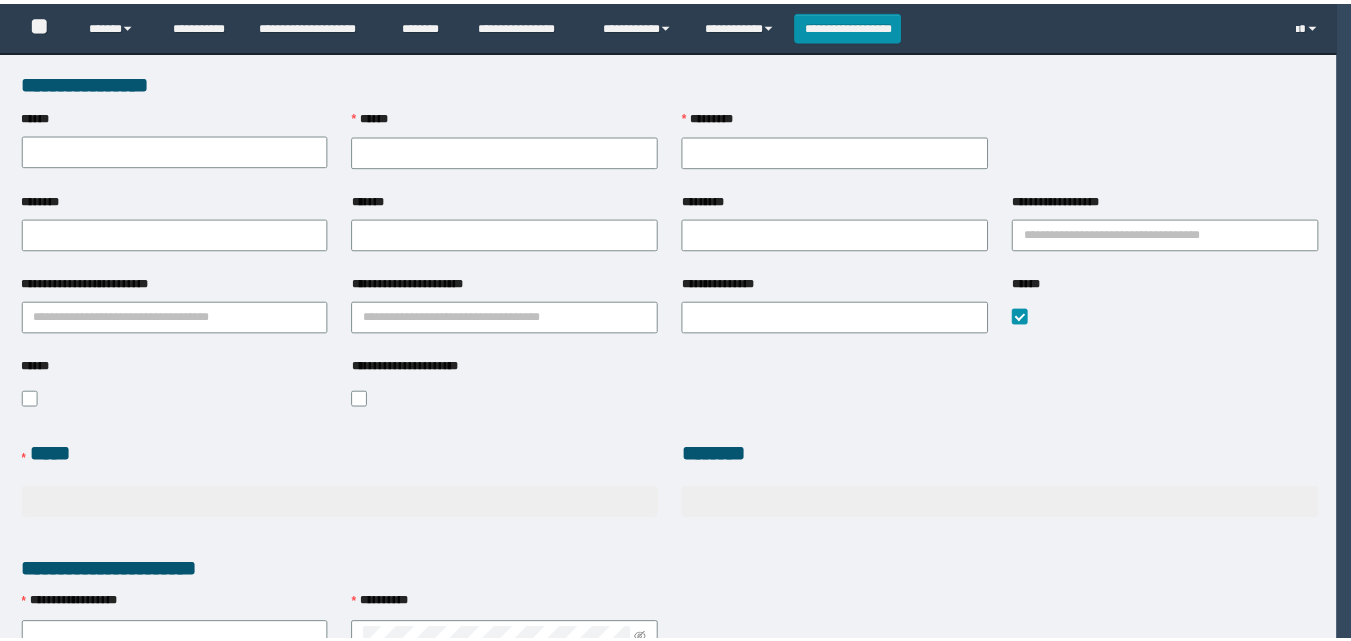 scroll, scrollTop: 0, scrollLeft: 0, axis: both 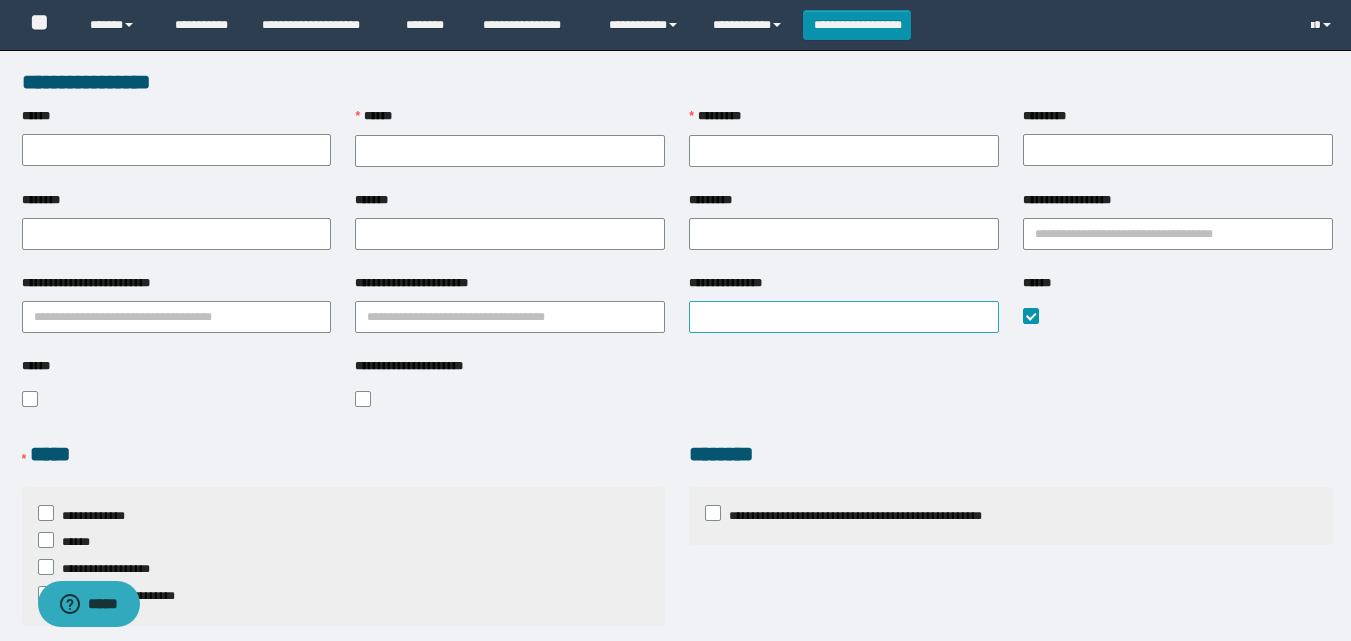 type on "**********" 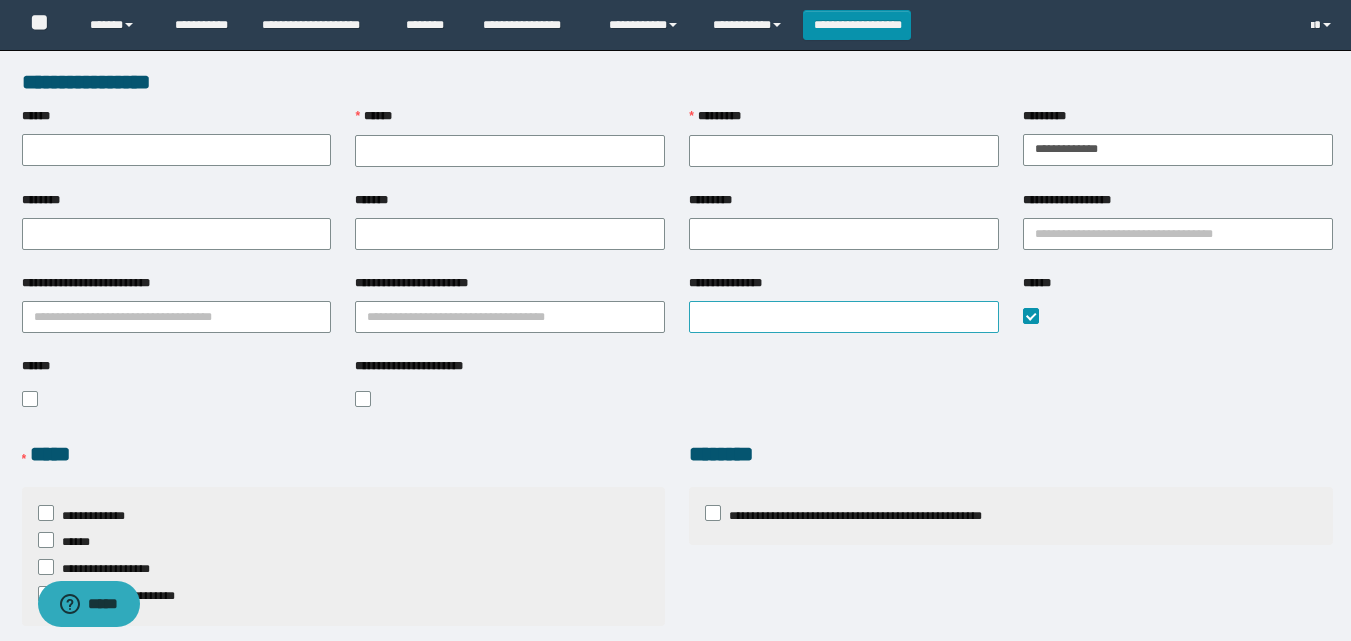scroll, scrollTop: 0, scrollLeft: 0, axis: both 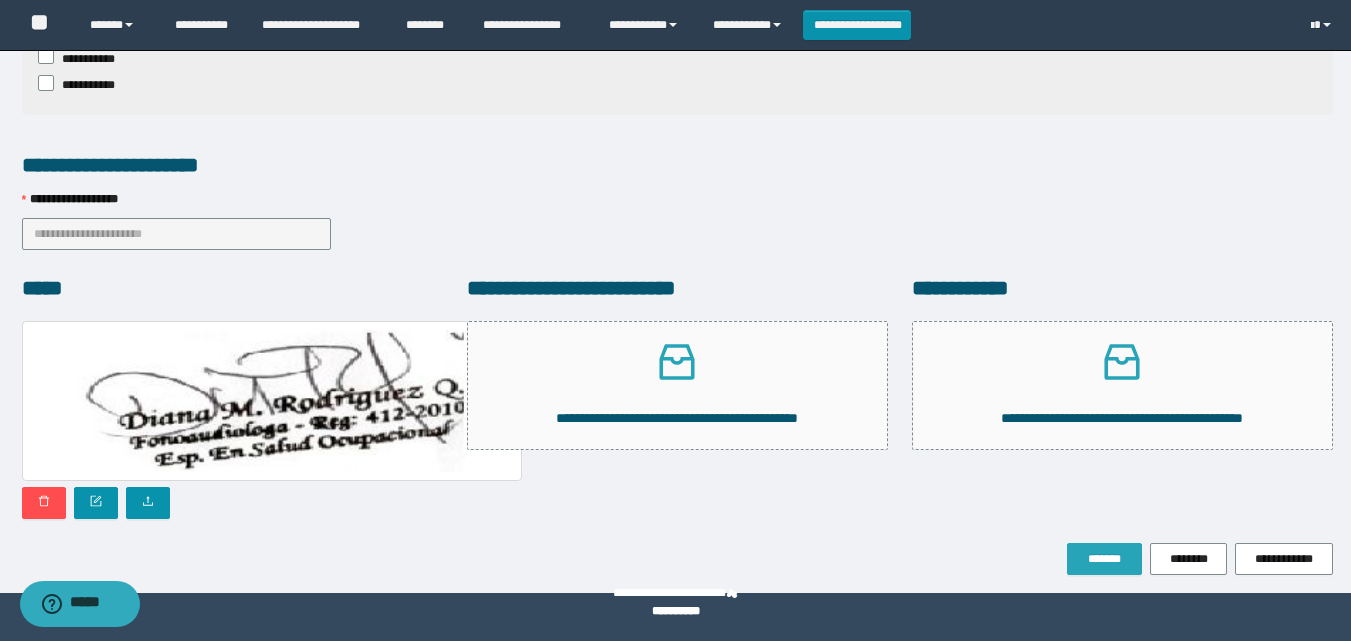 click on "*******" at bounding box center (1104, 559) 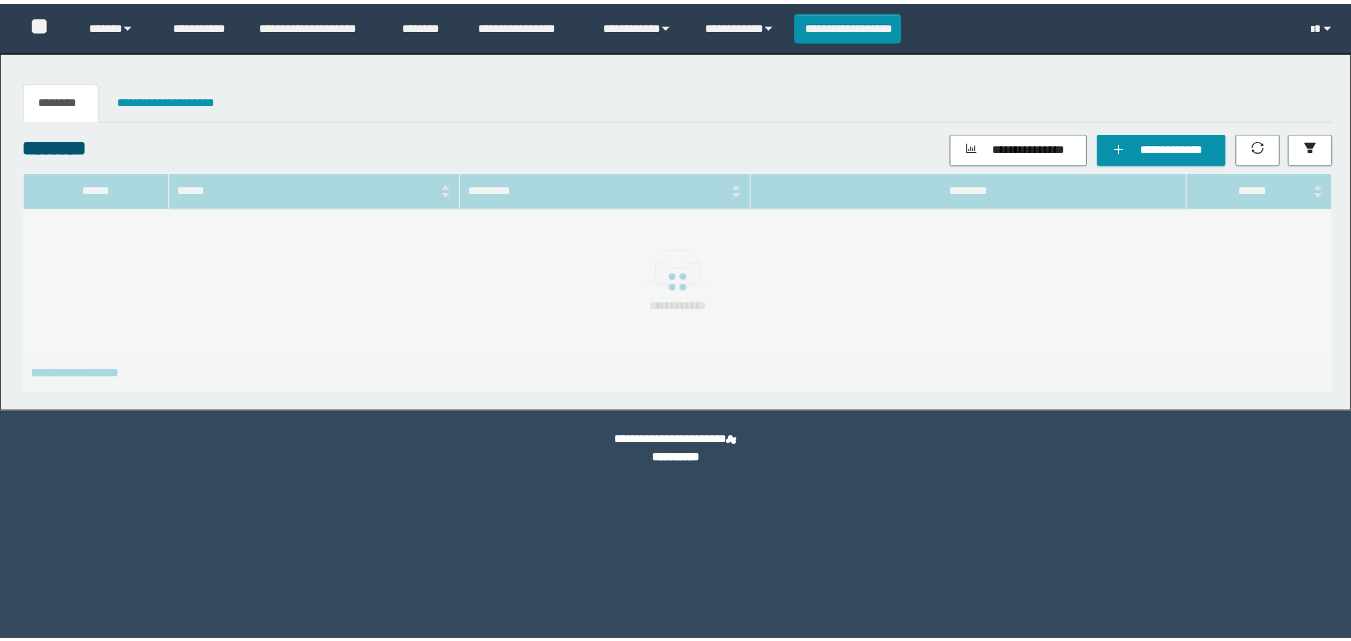 scroll, scrollTop: 0, scrollLeft: 0, axis: both 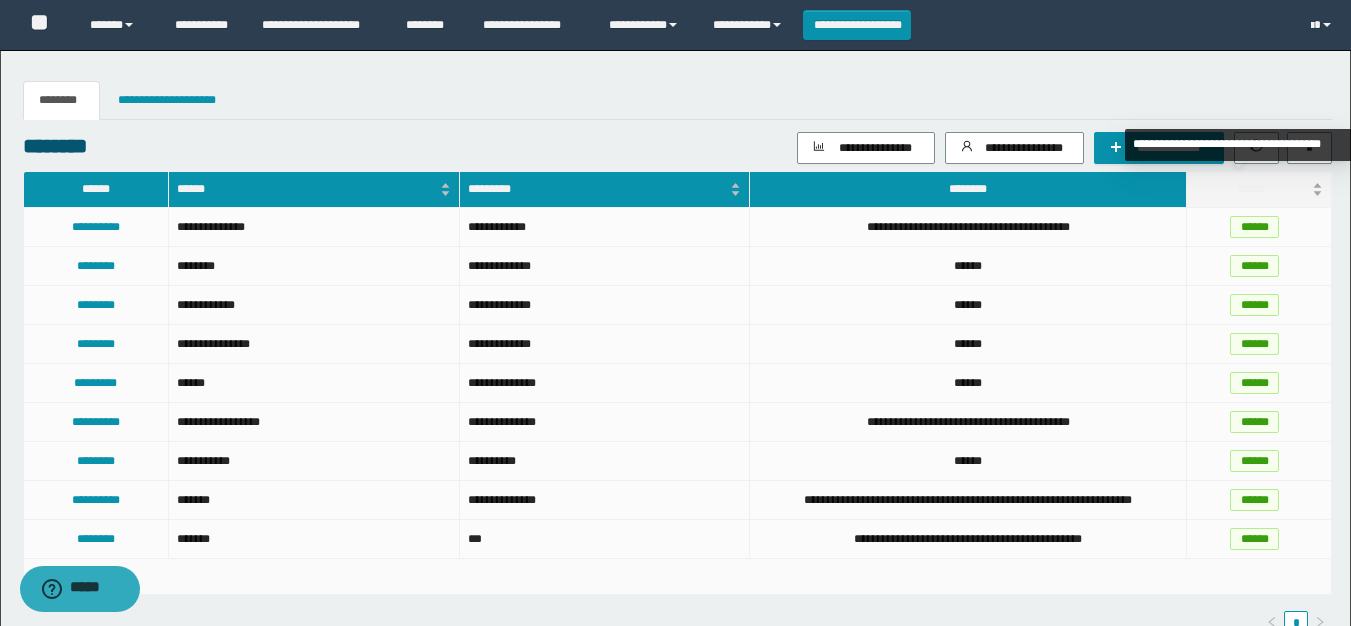click on "******" at bounding box center (1259, 189) 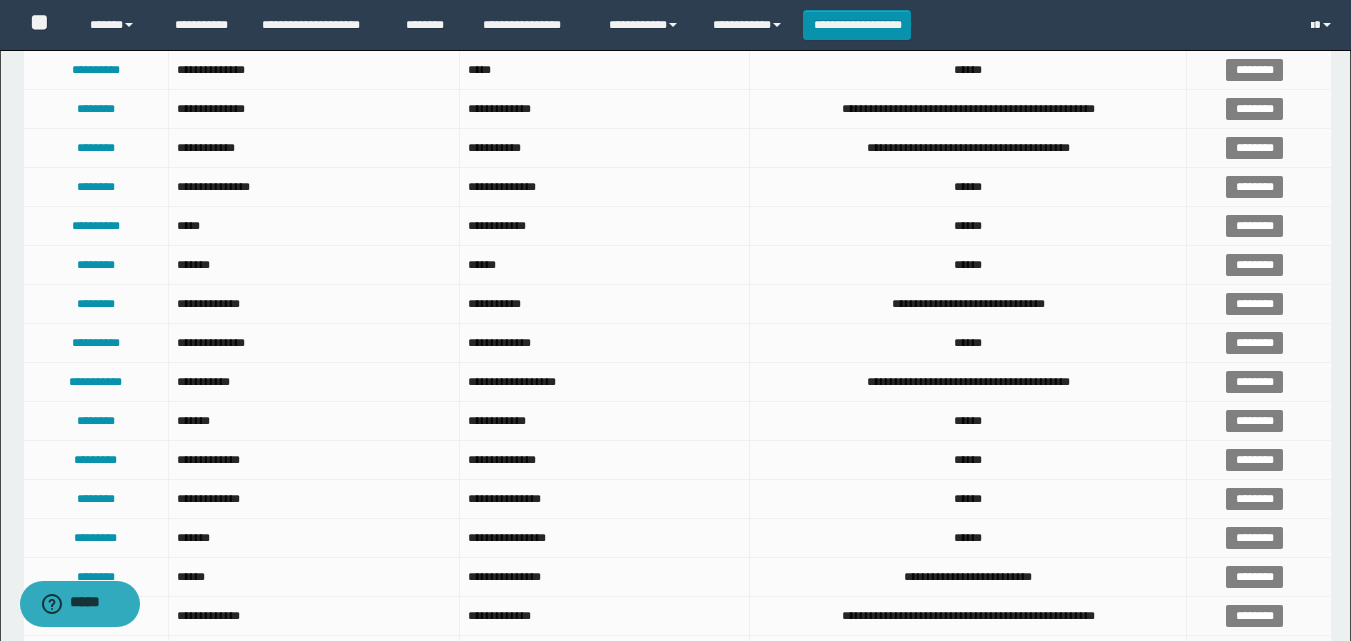 scroll, scrollTop: 520, scrollLeft: 0, axis: vertical 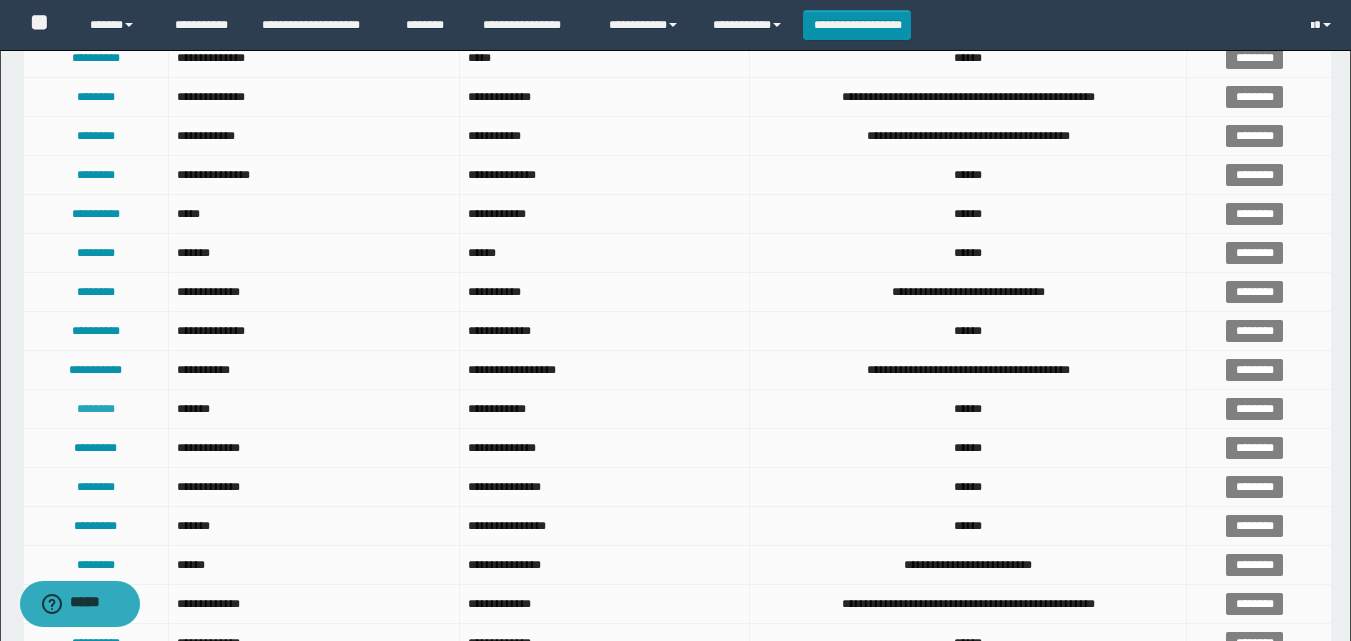 click on "********" at bounding box center (96, 409) 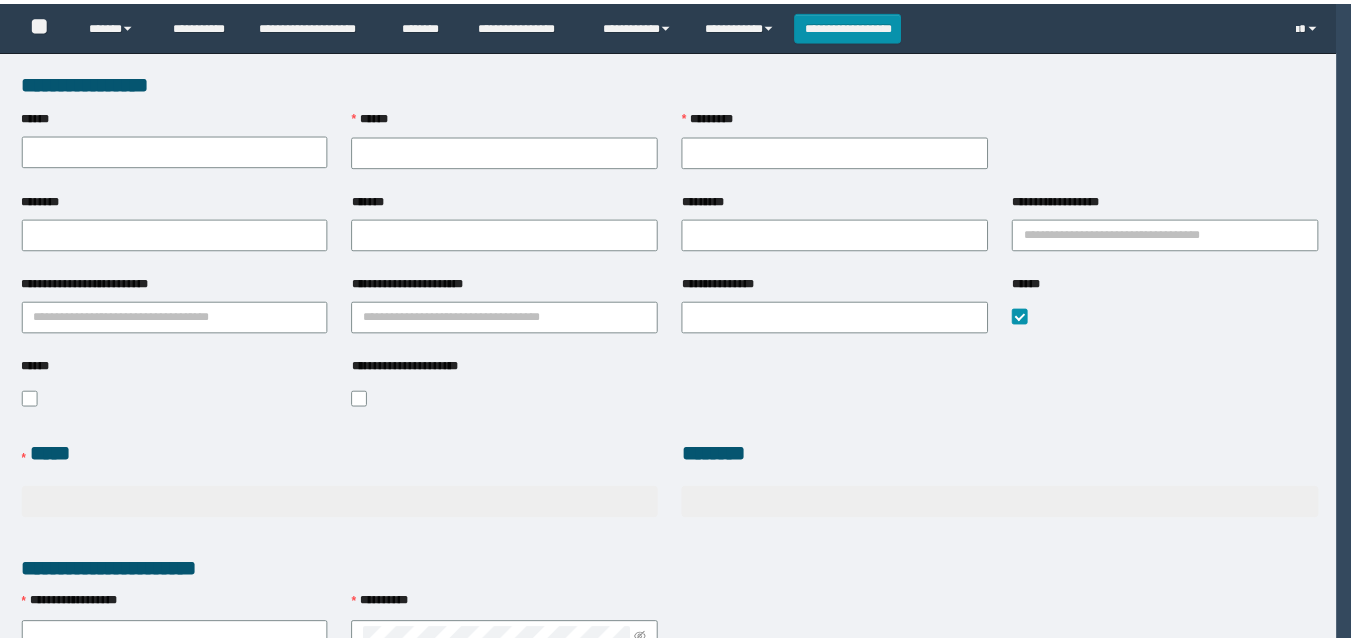 scroll, scrollTop: 0, scrollLeft: 0, axis: both 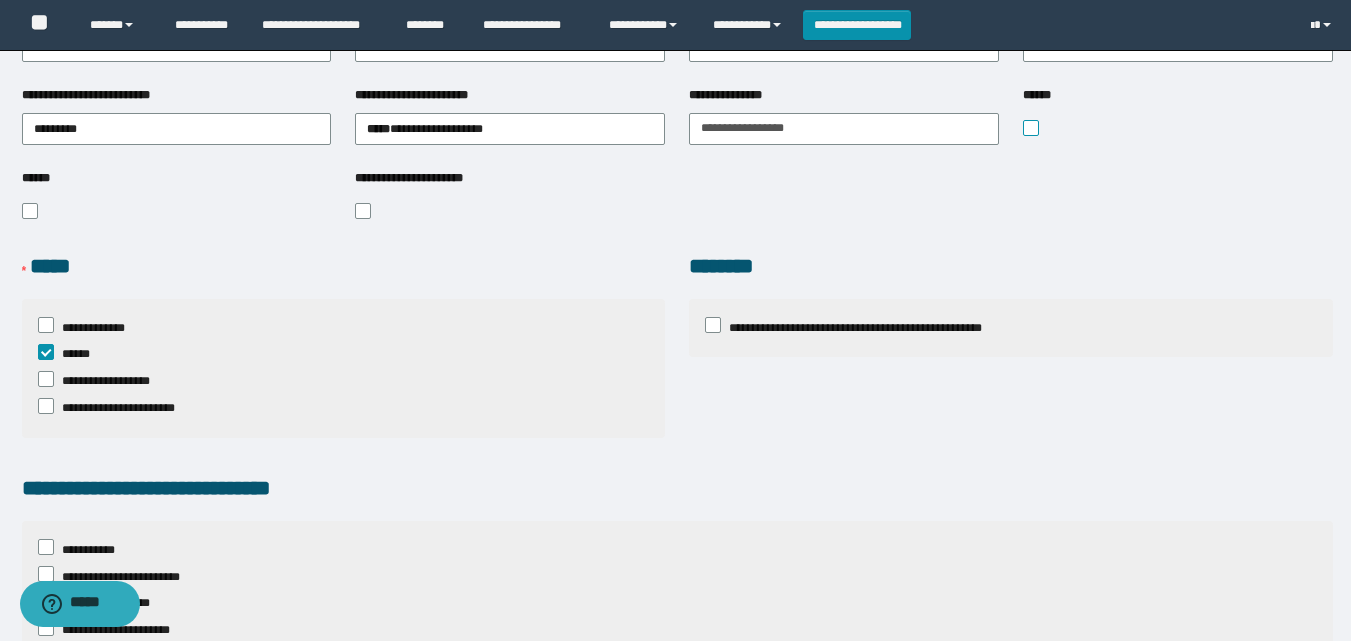 click at bounding box center [1031, 128] 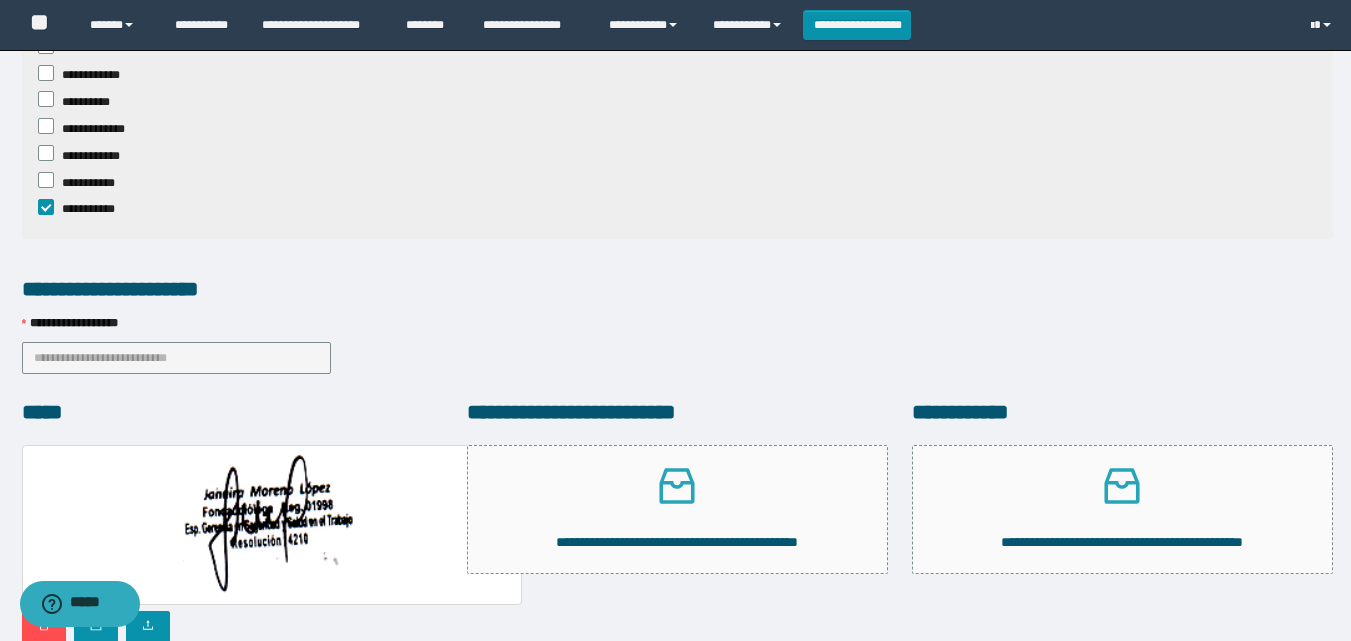 scroll, scrollTop: 894, scrollLeft: 0, axis: vertical 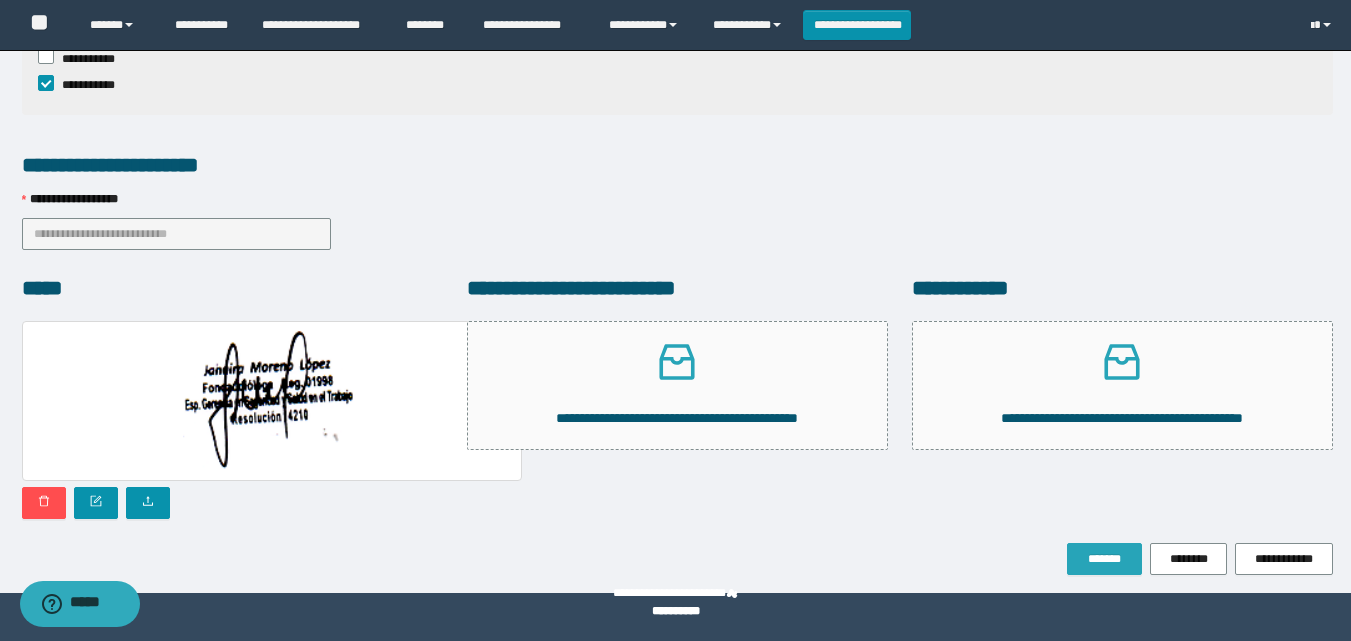 click on "*******" at bounding box center [1104, 559] 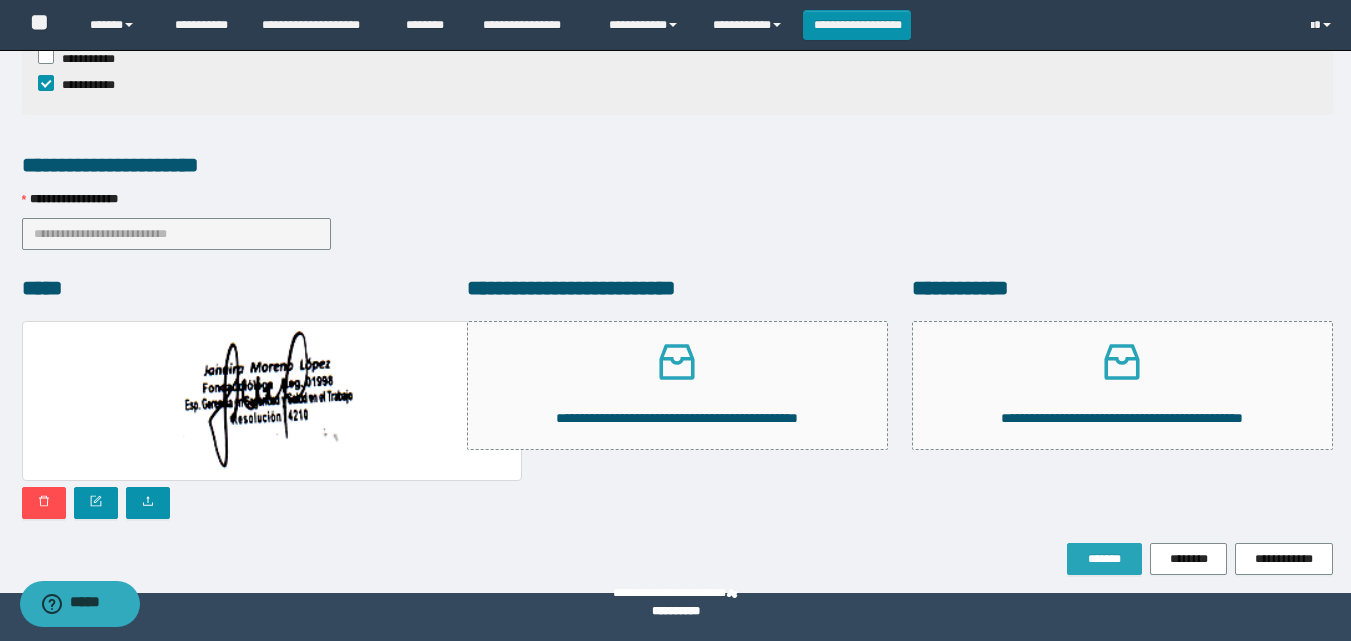 click on "*******" at bounding box center (1104, 559) 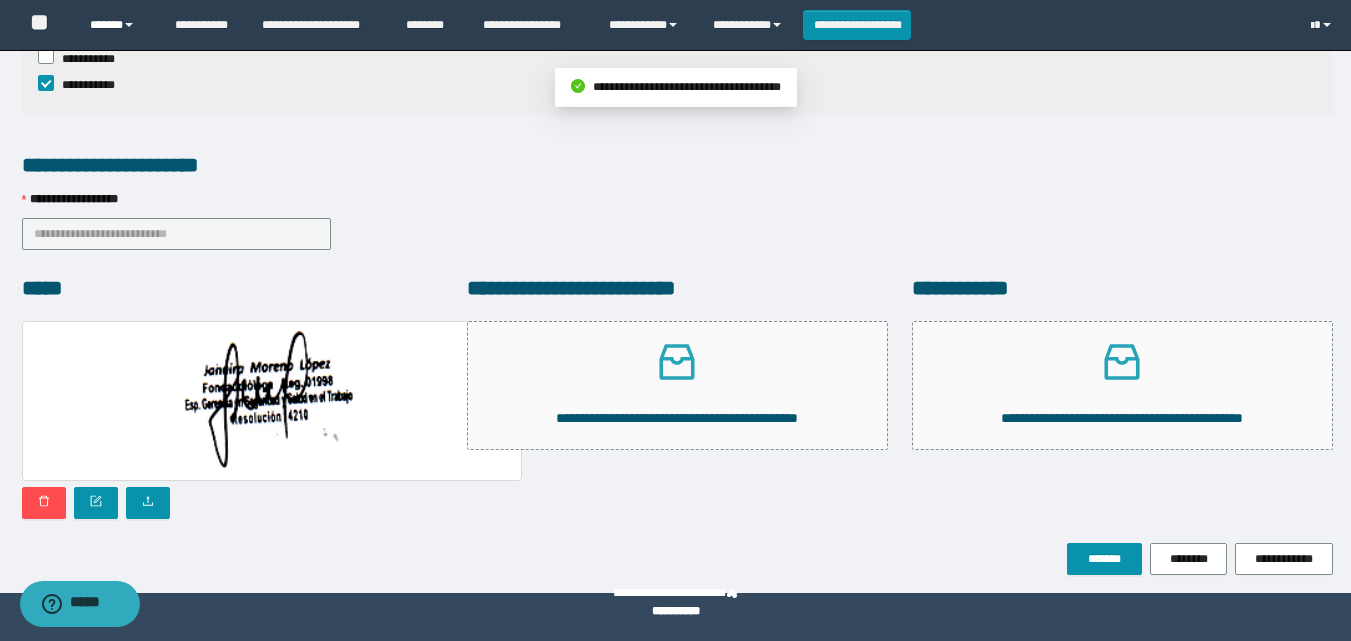 click on "******" at bounding box center (117, 25) 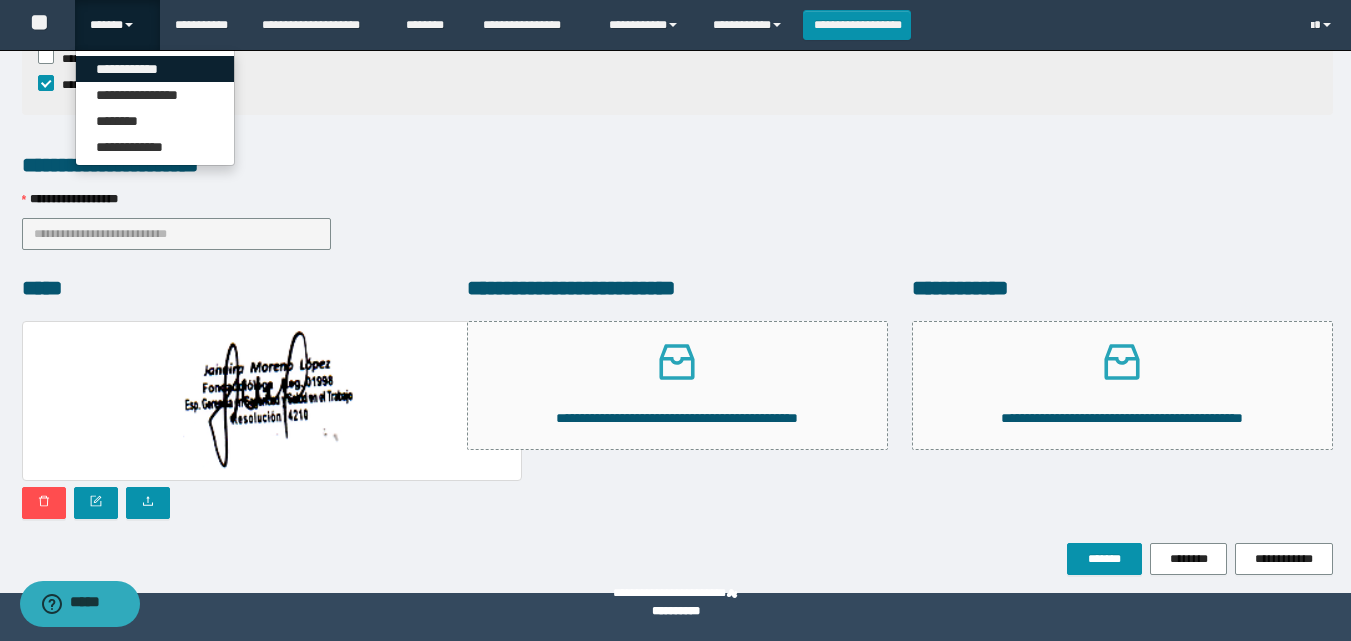 click on "**********" at bounding box center (155, 69) 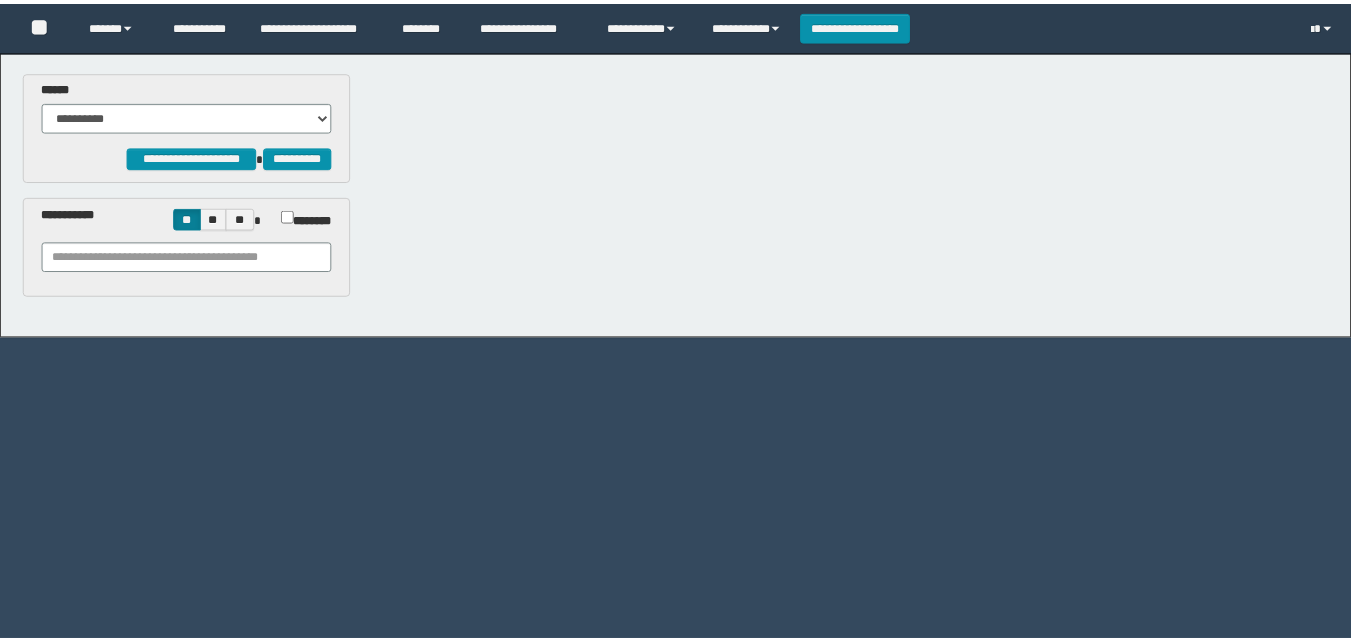 scroll, scrollTop: 0, scrollLeft: 0, axis: both 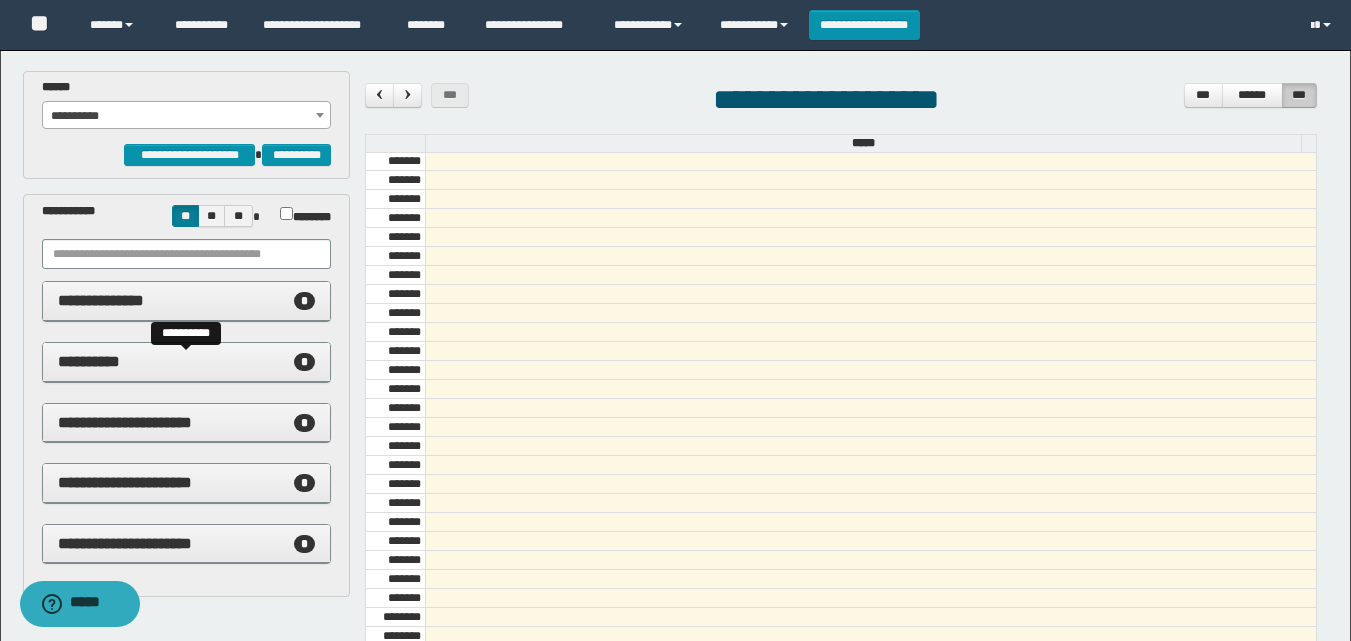 click on "**********" at bounding box center [89, 361] 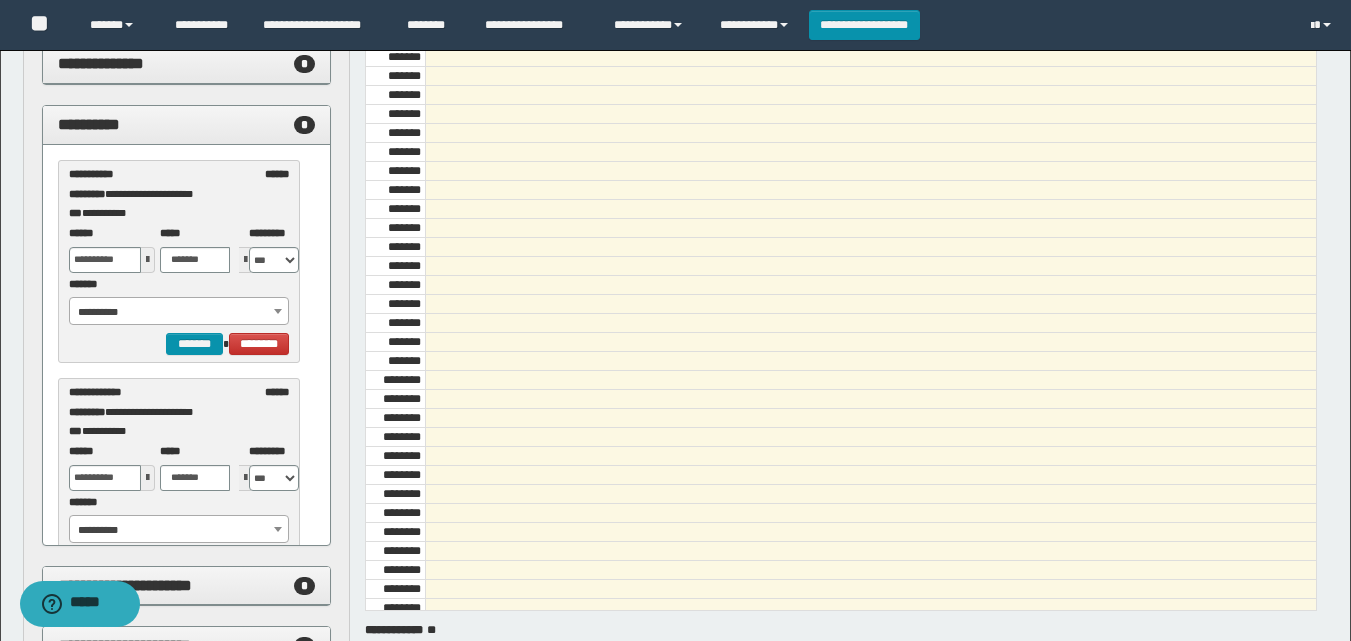 scroll, scrollTop: 263, scrollLeft: 0, axis: vertical 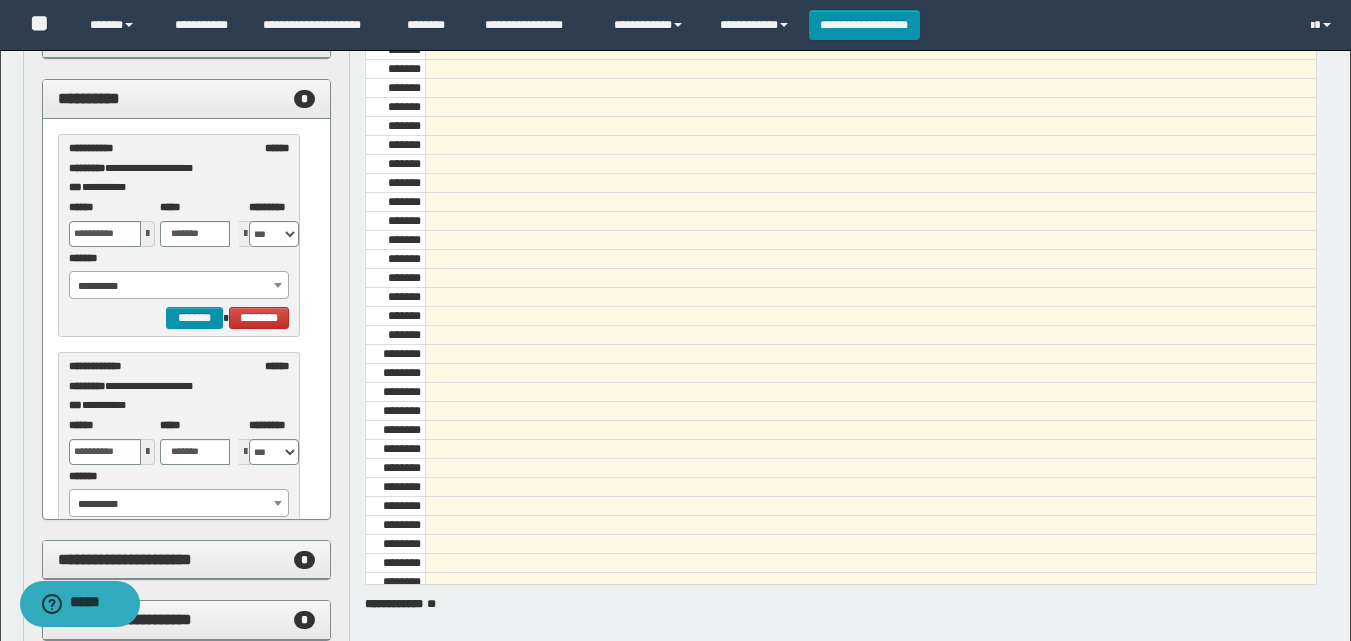 click at bounding box center (148, 234) 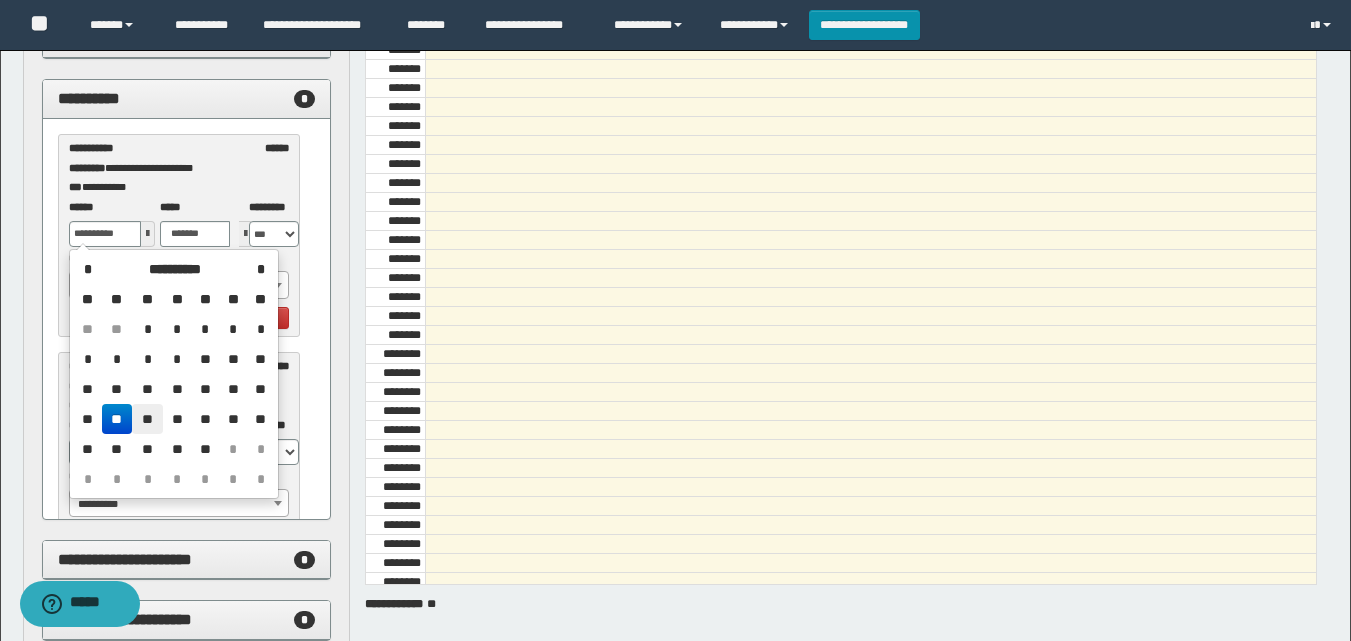 click on "**" at bounding box center [148, 419] 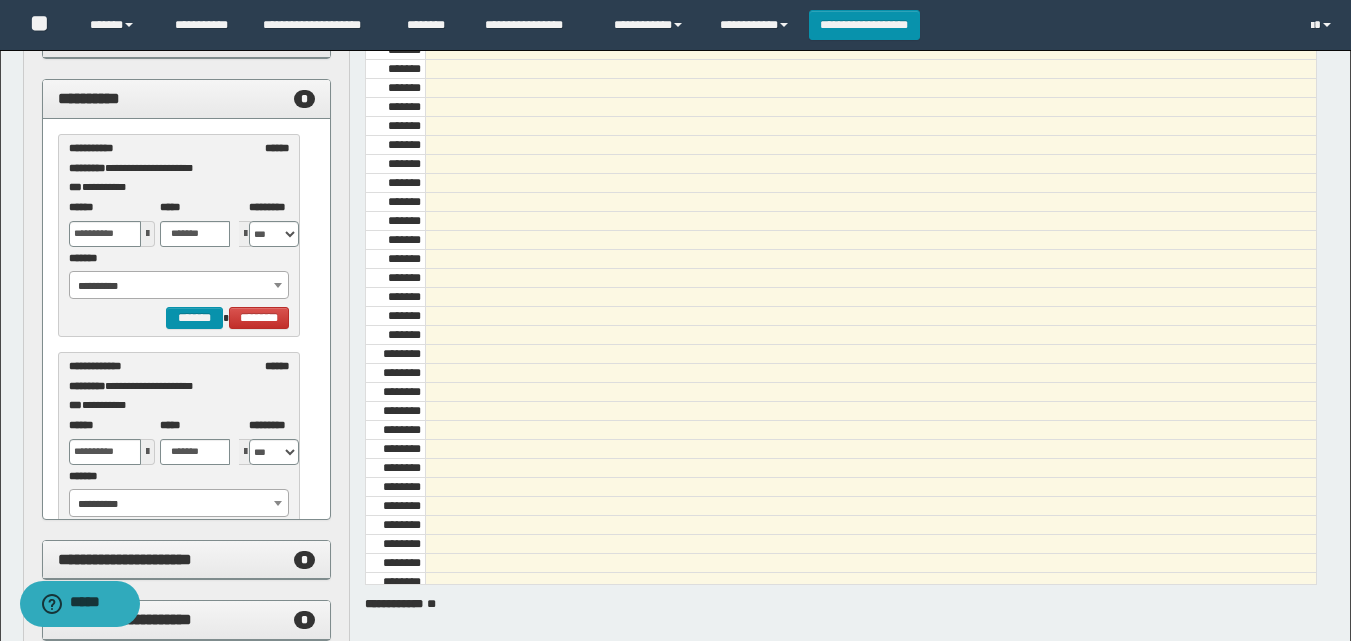 click on "**********" at bounding box center [179, 286] 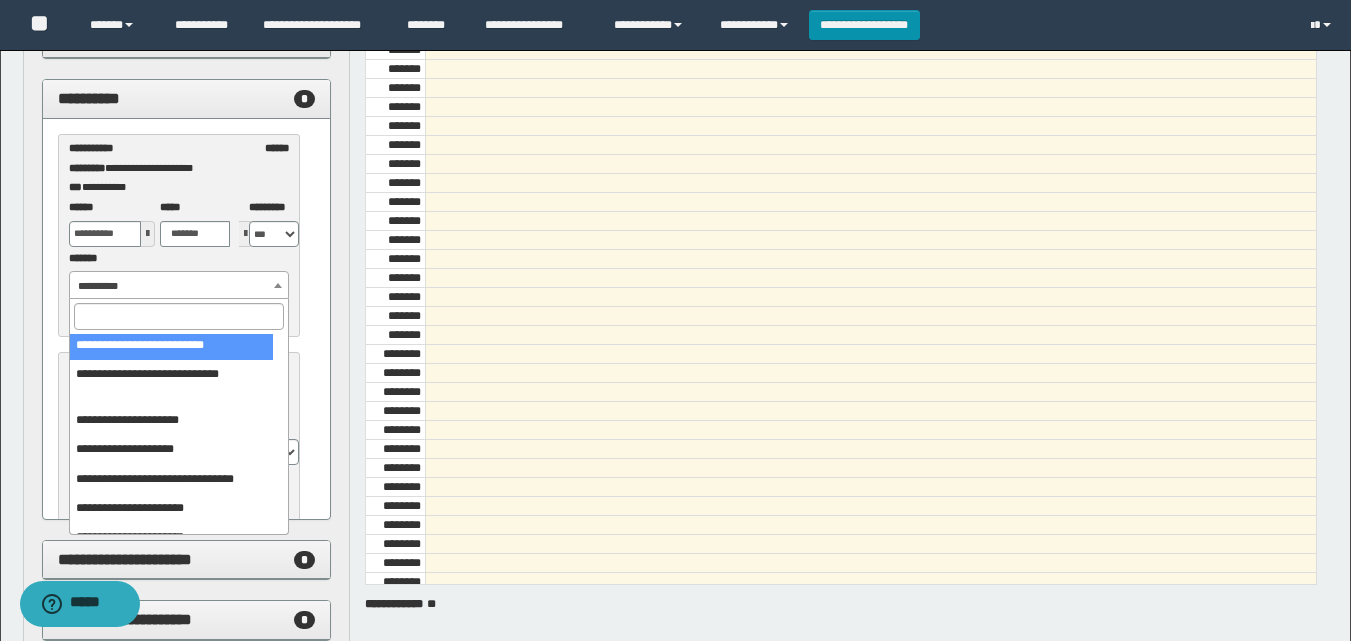 scroll, scrollTop: 138, scrollLeft: 0, axis: vertical 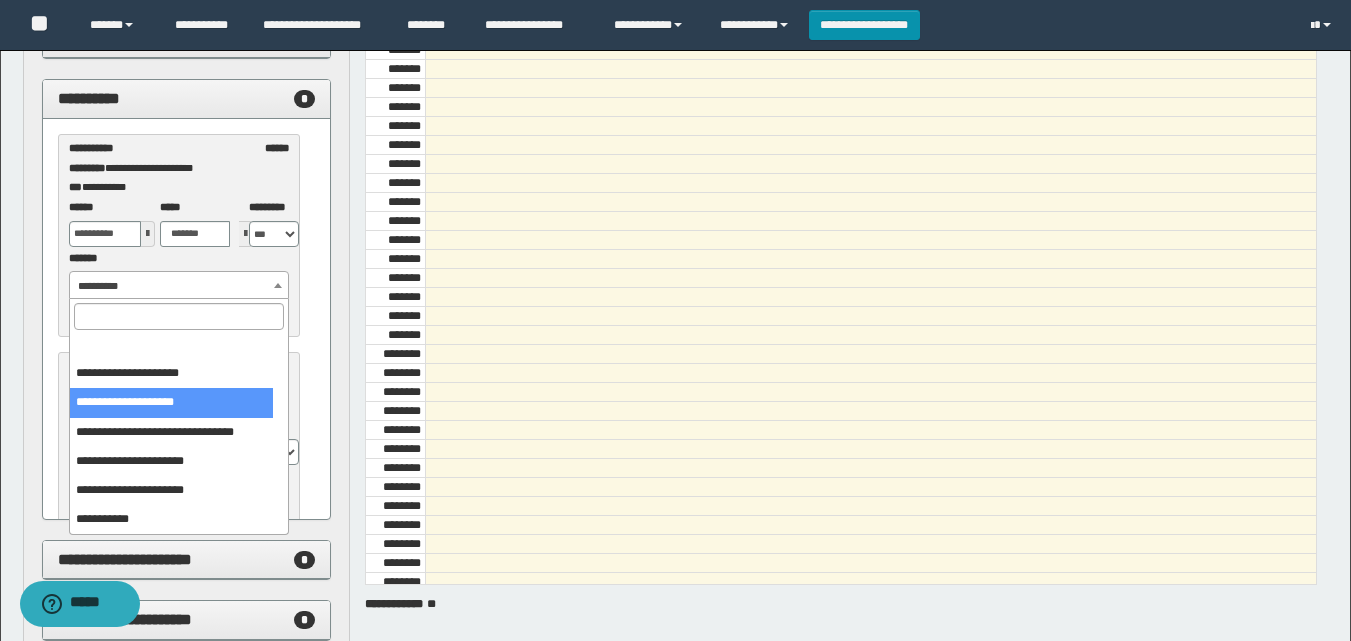 select on "******" 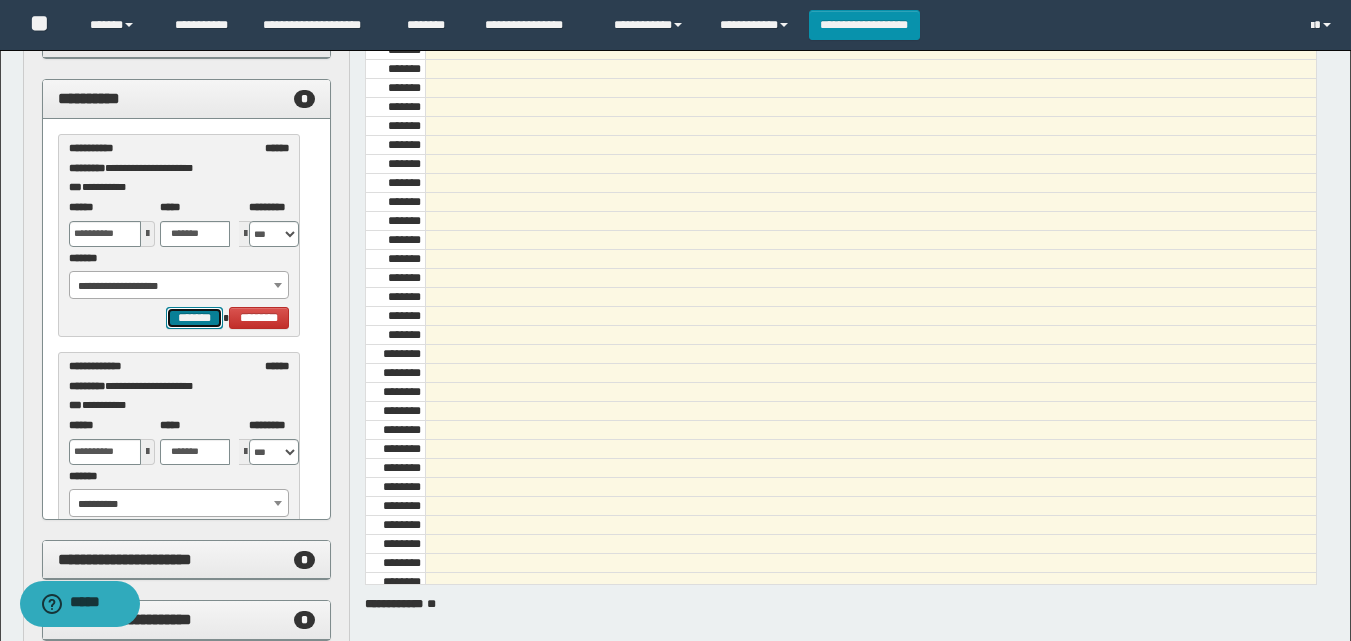 click on "*******" at bounding box center (194, 318) 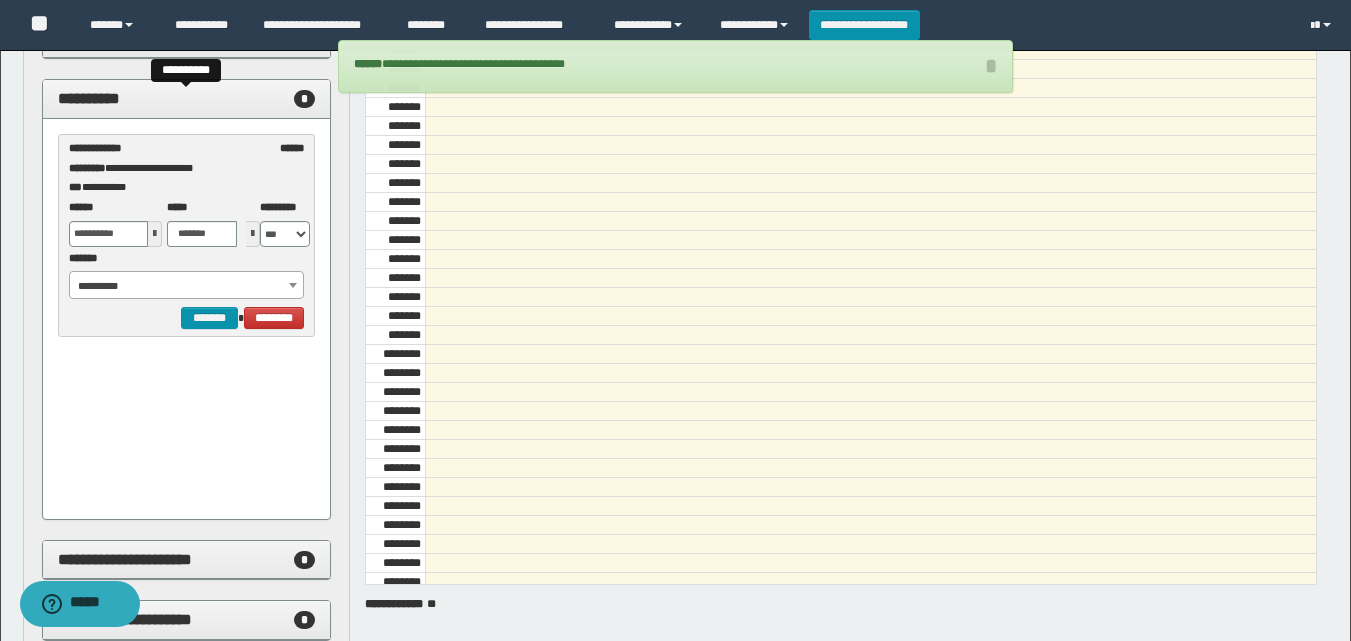 click on "**********" at bounding box center [186, 99] 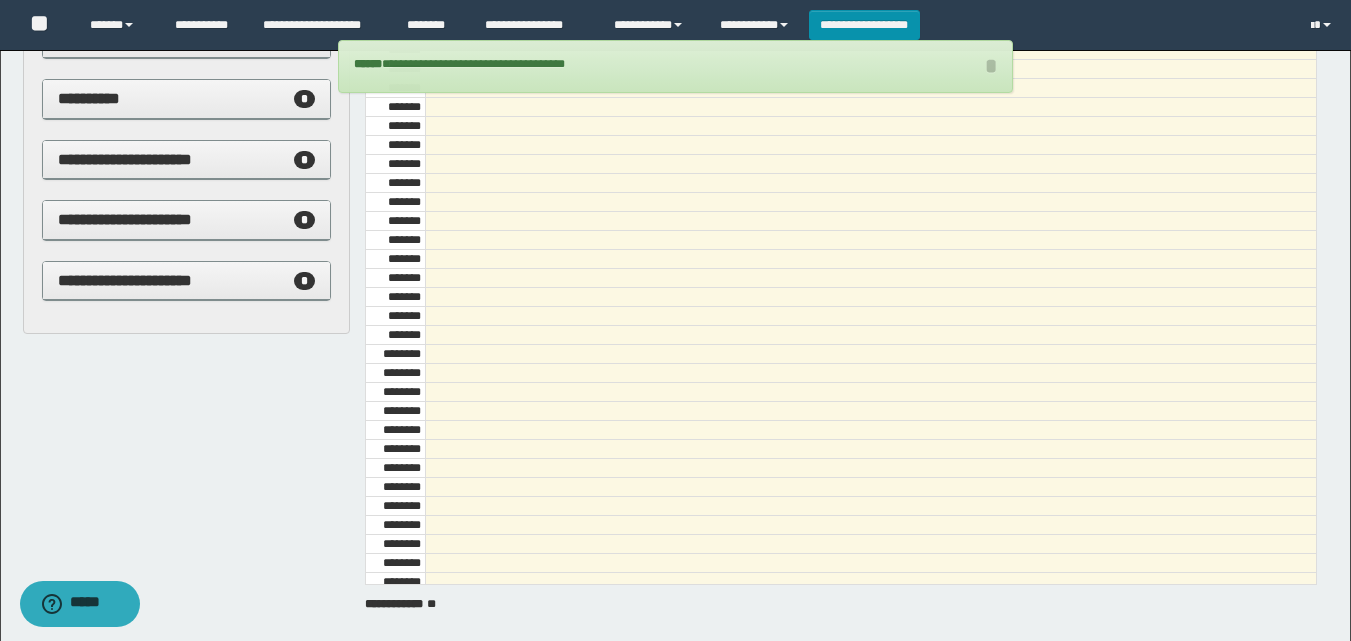 click on "**********" at bounding box center (675, 219) 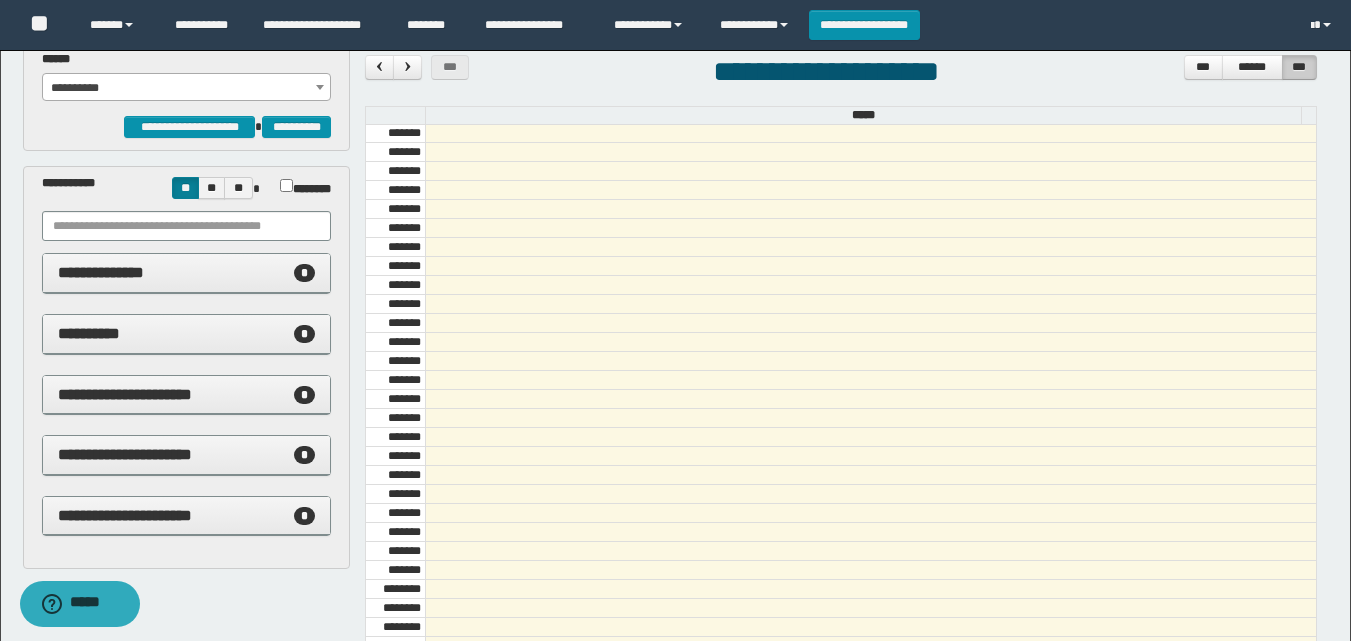 scroll, scrollTop: 0, scrollLeft: 0, axis: both 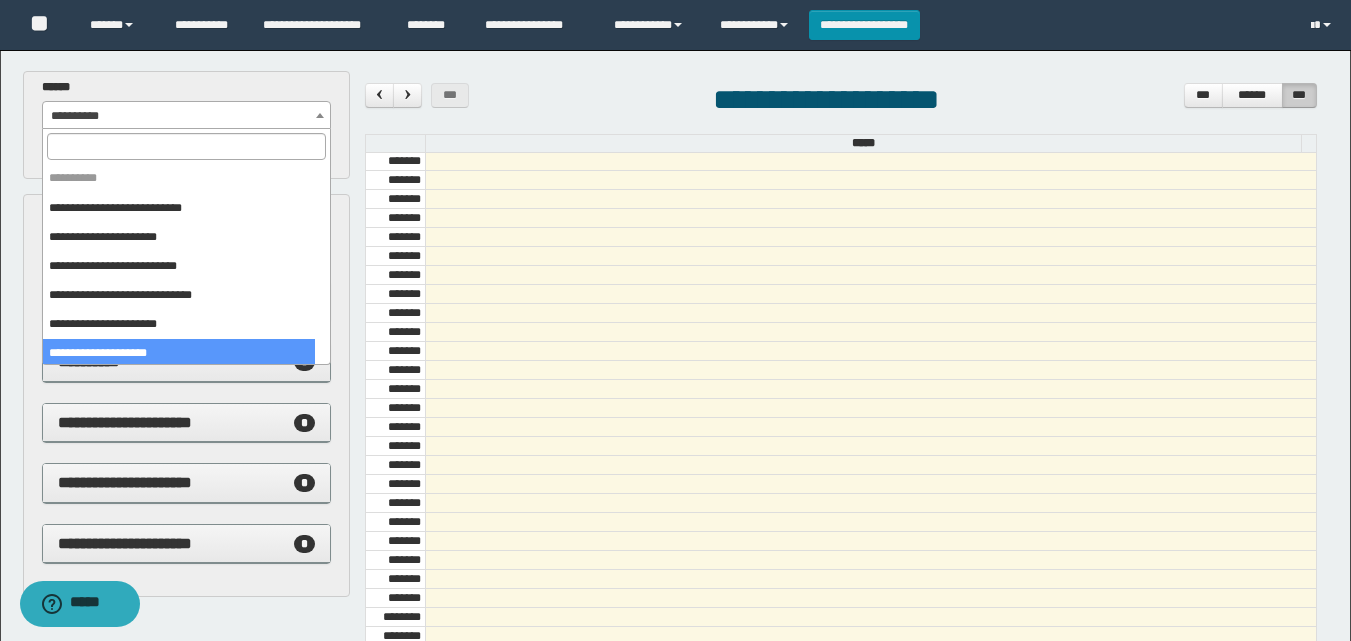 click on "**********" at bounding box center [186, 116] 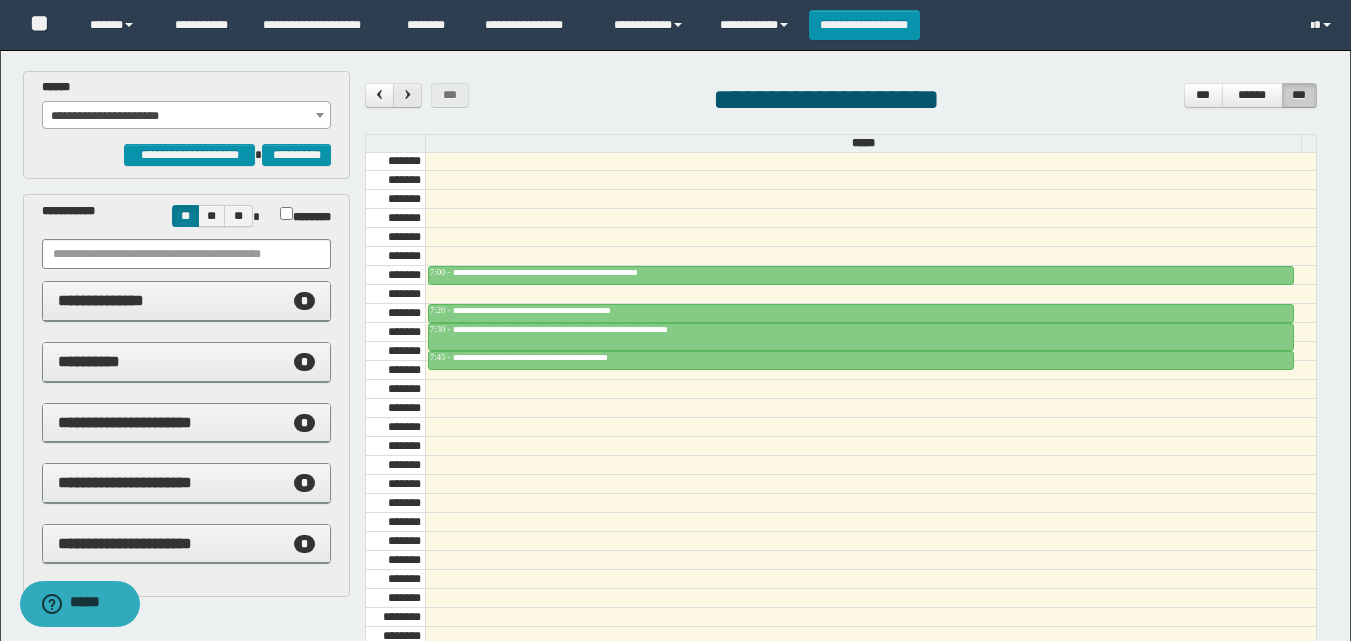 click at bounding box center (407, 95) 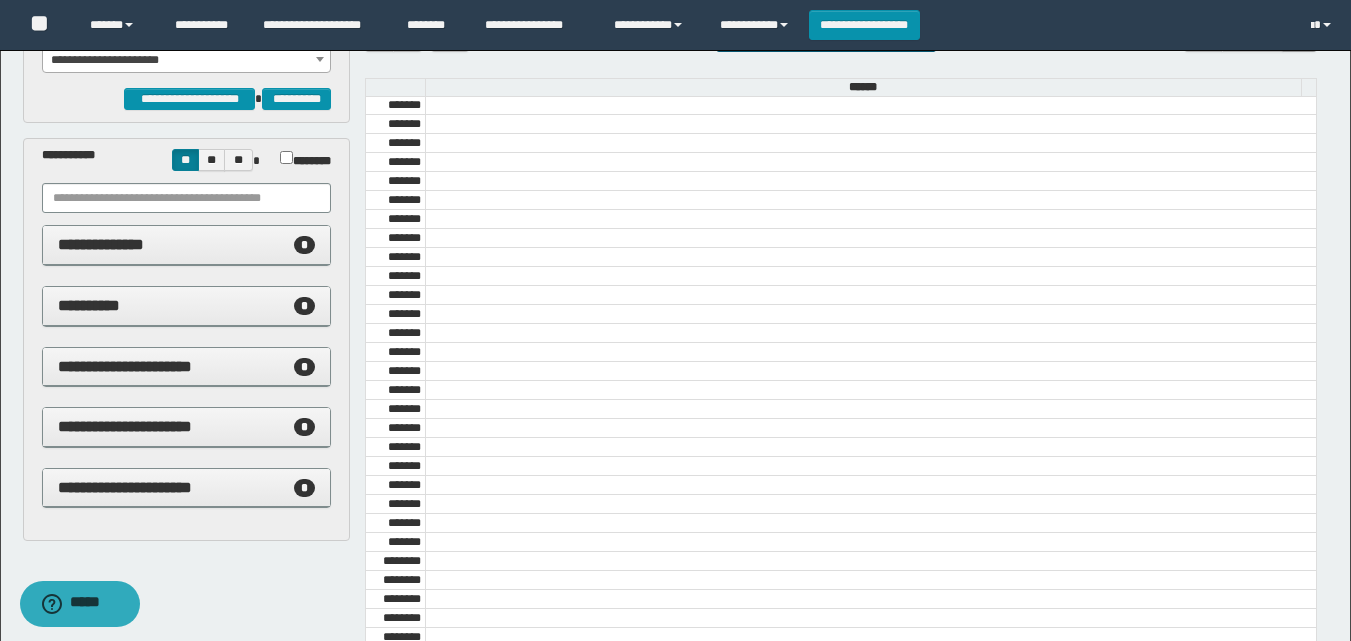scroll, scrollTop: 79, scrollLeft: 0, axis: vertical 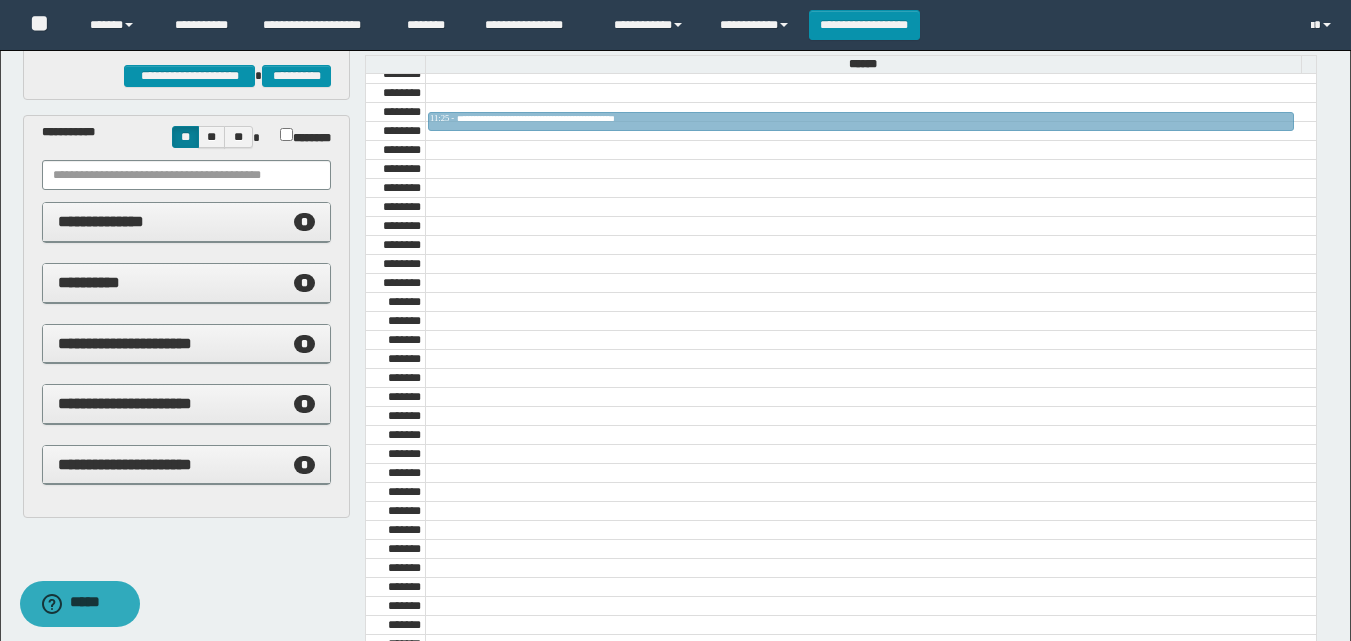 drag, startPoint x: 522, startPoint y: 494, endPoint x: 628, endPoint y: 111, distance: 397.3978 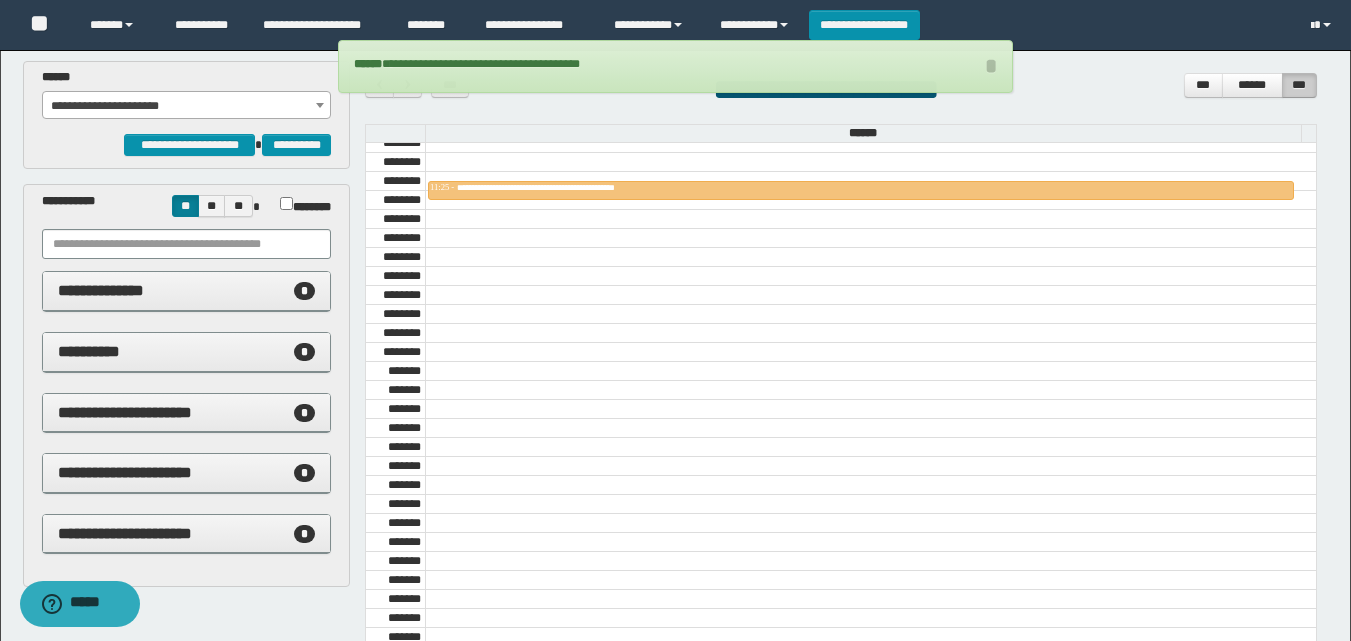 scroll, scrollTop: 0, scrollLeft: 0, axis: both 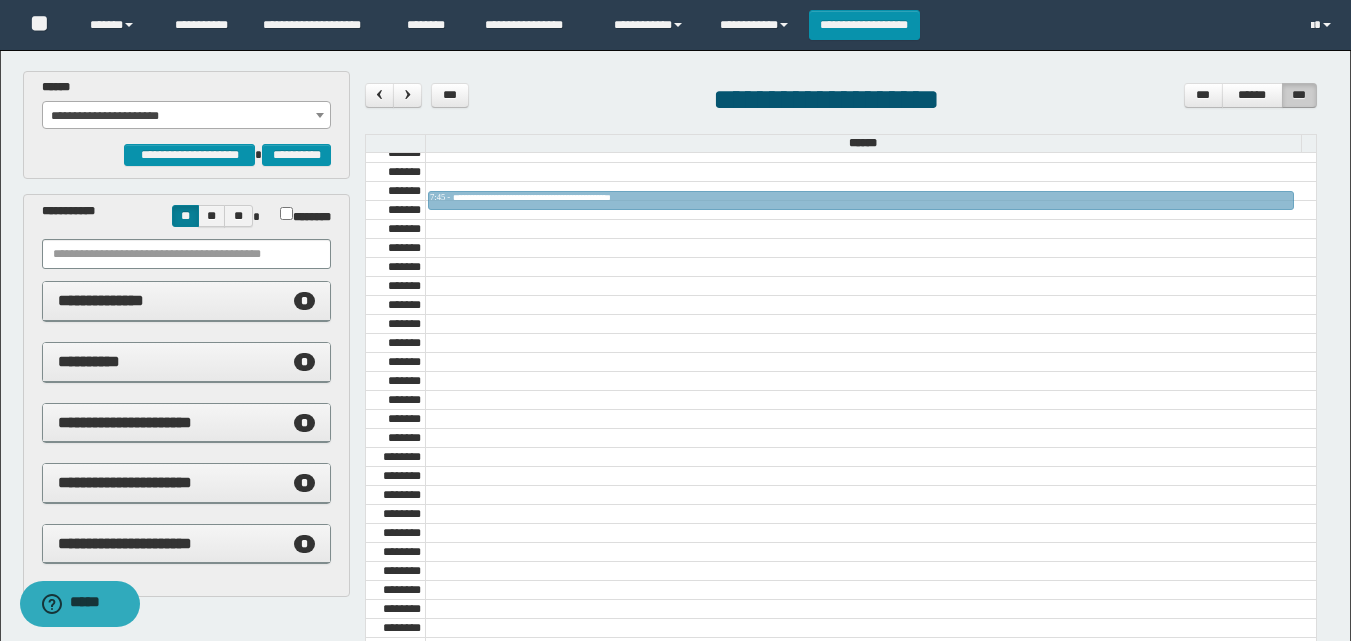 drag, startPoint x: 557, startPoint y: 602, endPoint x: 551, endPoint y: 175, distance: 427.04214 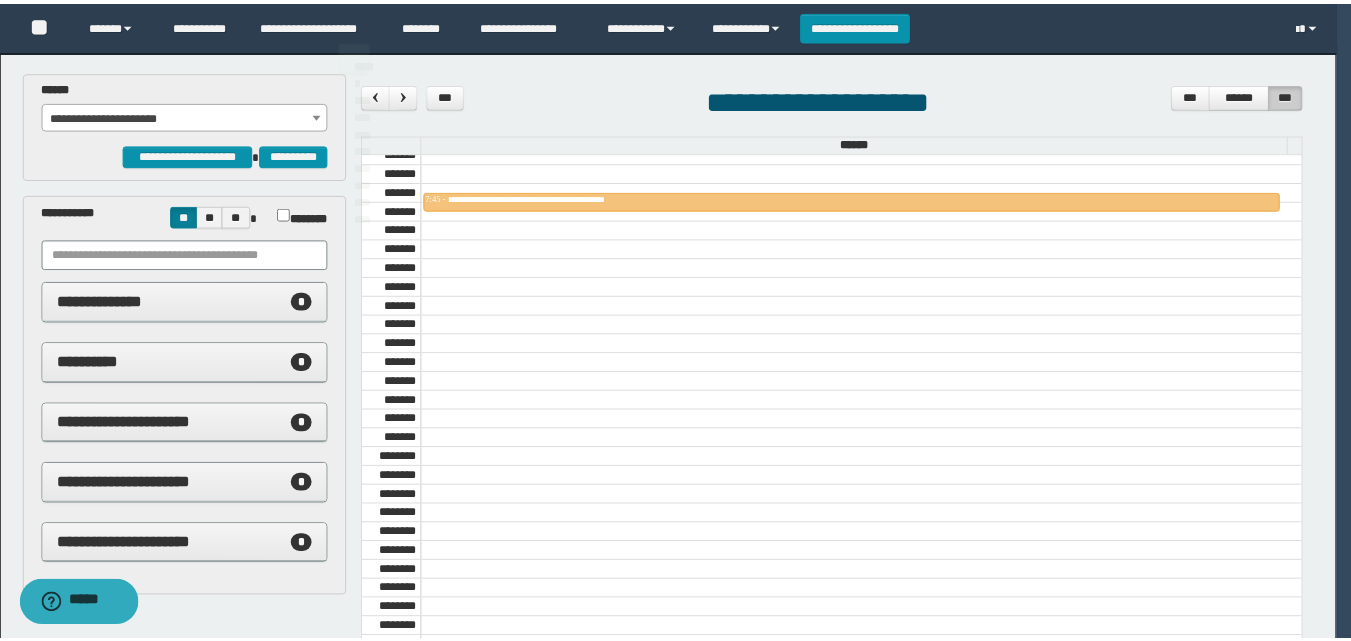scroll, scrollTop: 843, scrollLeft: 0, axis: vertical 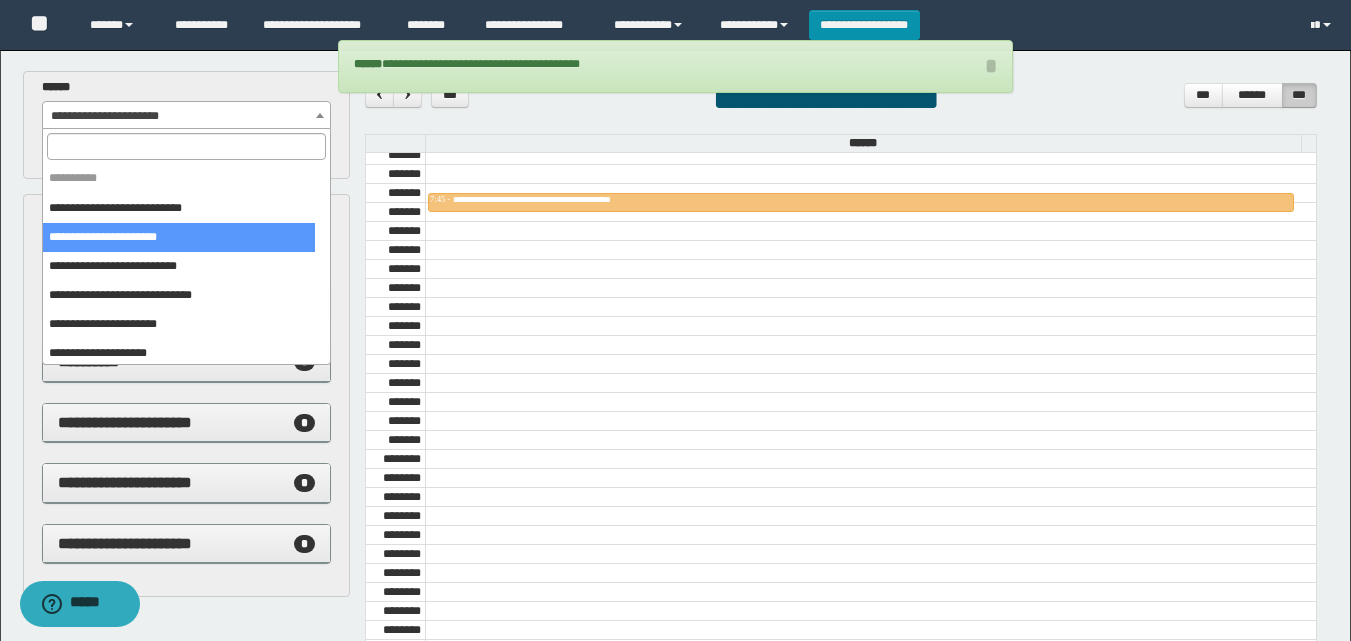 click on "**********" at bounding box center (186, 116) 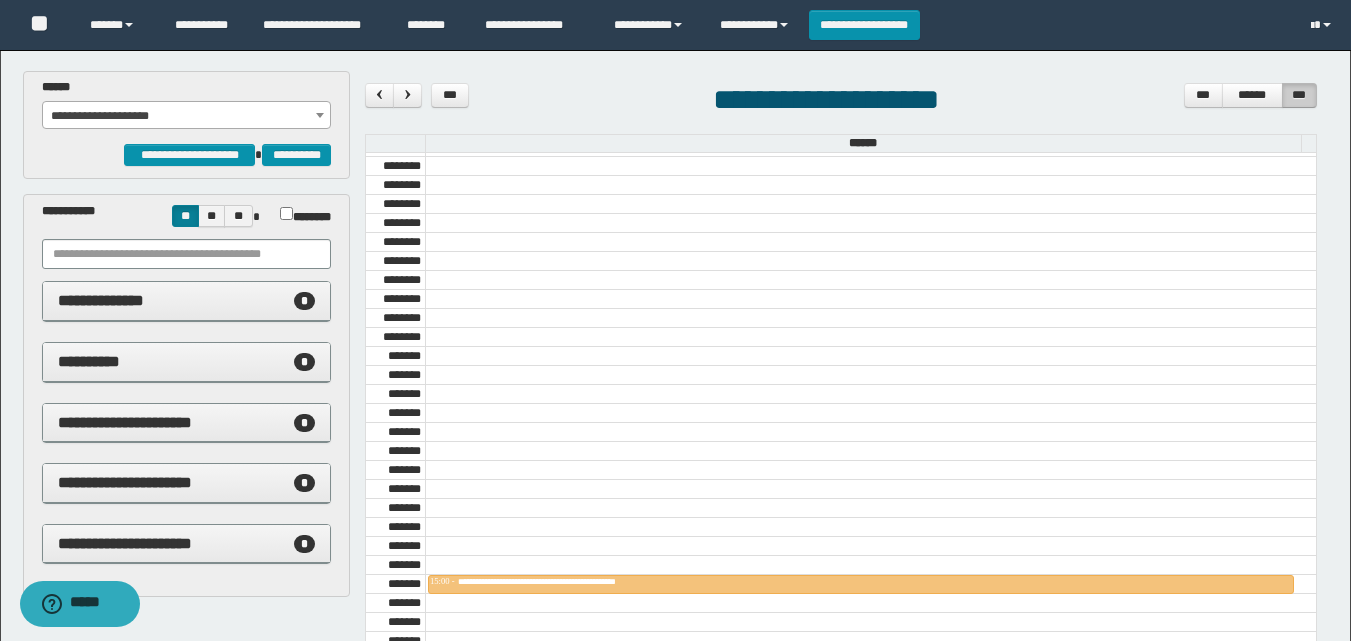 scroll, scrollTop: 1301, scrollLeft: 0, axis: vertical 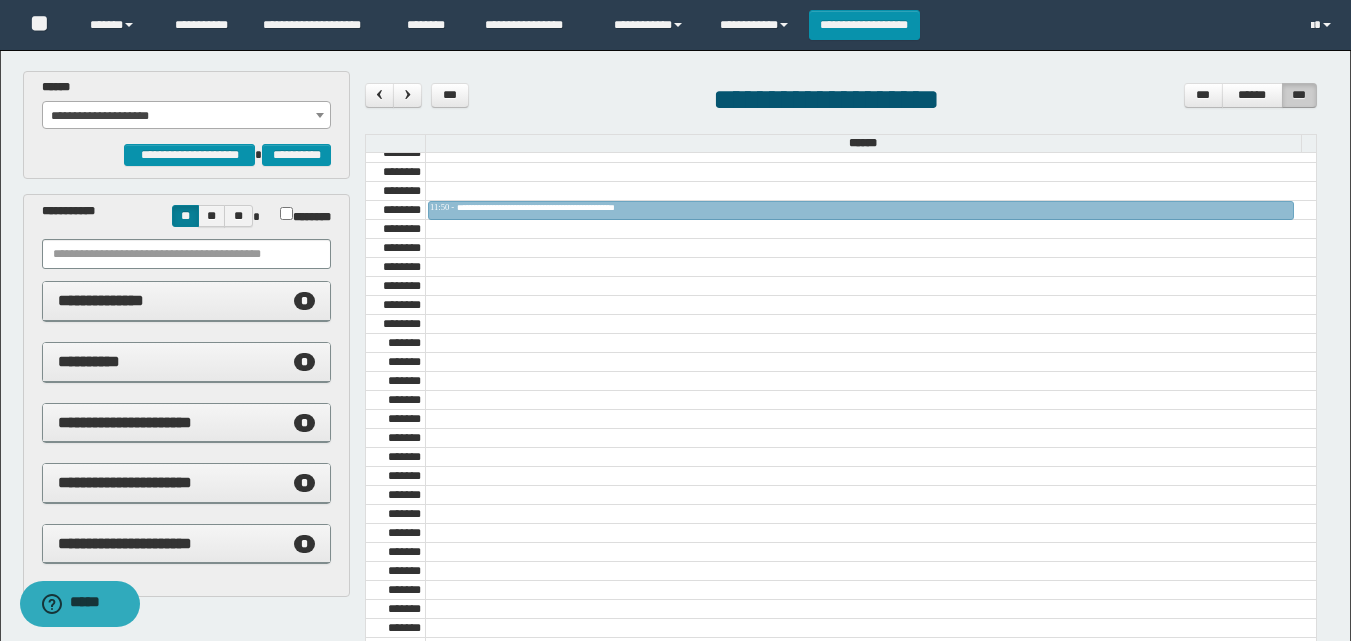 drag, startPoint x: 715, startPoint y: 566, endPoint x: 789, endPoint y: 213, distance: 360.67297 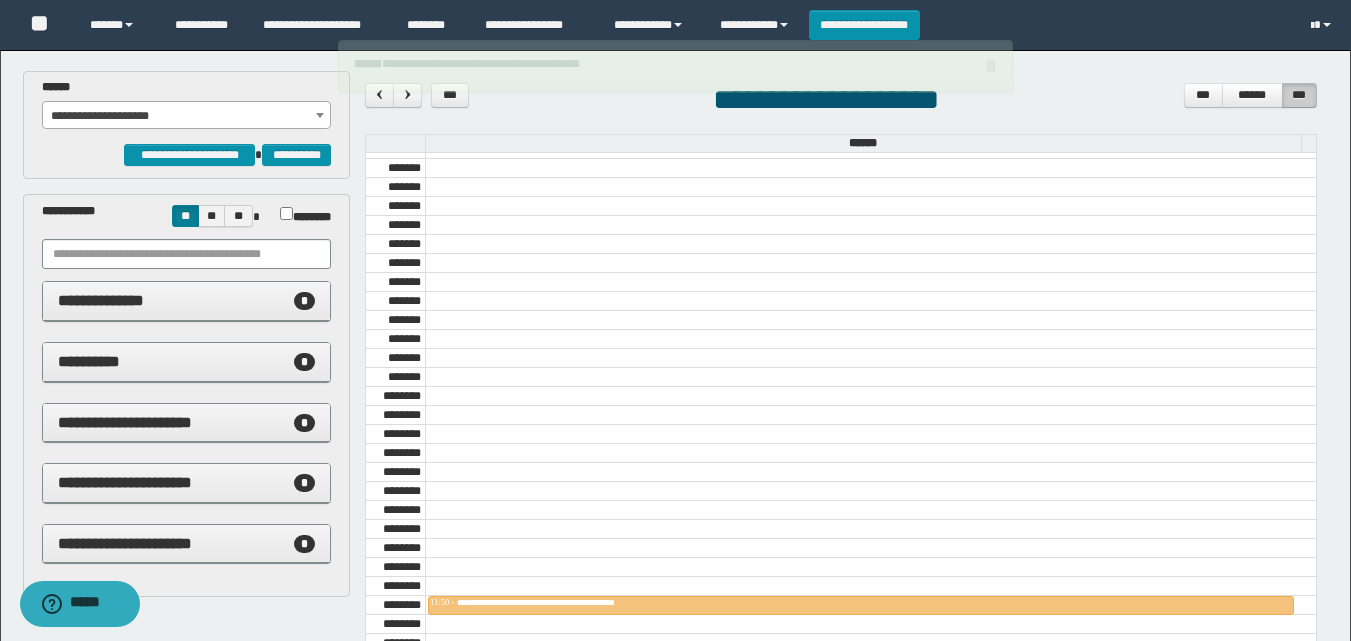scroll, scrollTop: 902, scrollLeft: 0, axis: vertical 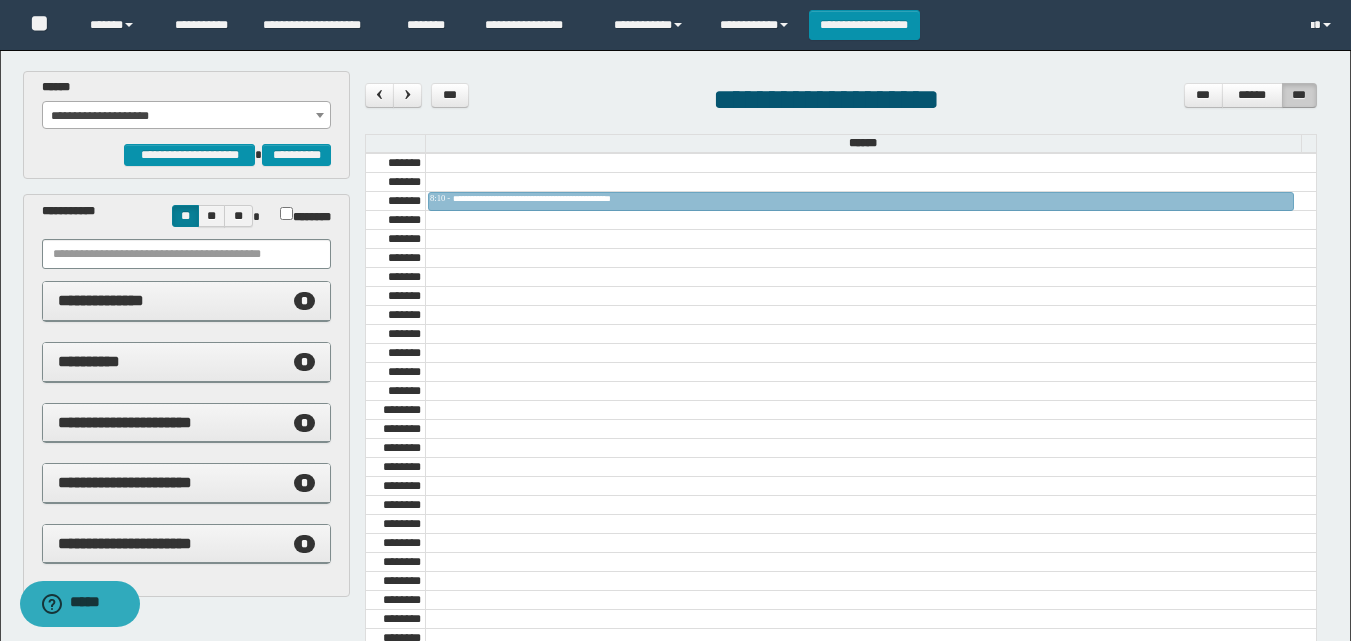 drag, startPoint x: 756, startPoint y: 602, endPoint x: 813, endPoint y: 173, distance: 432.77014 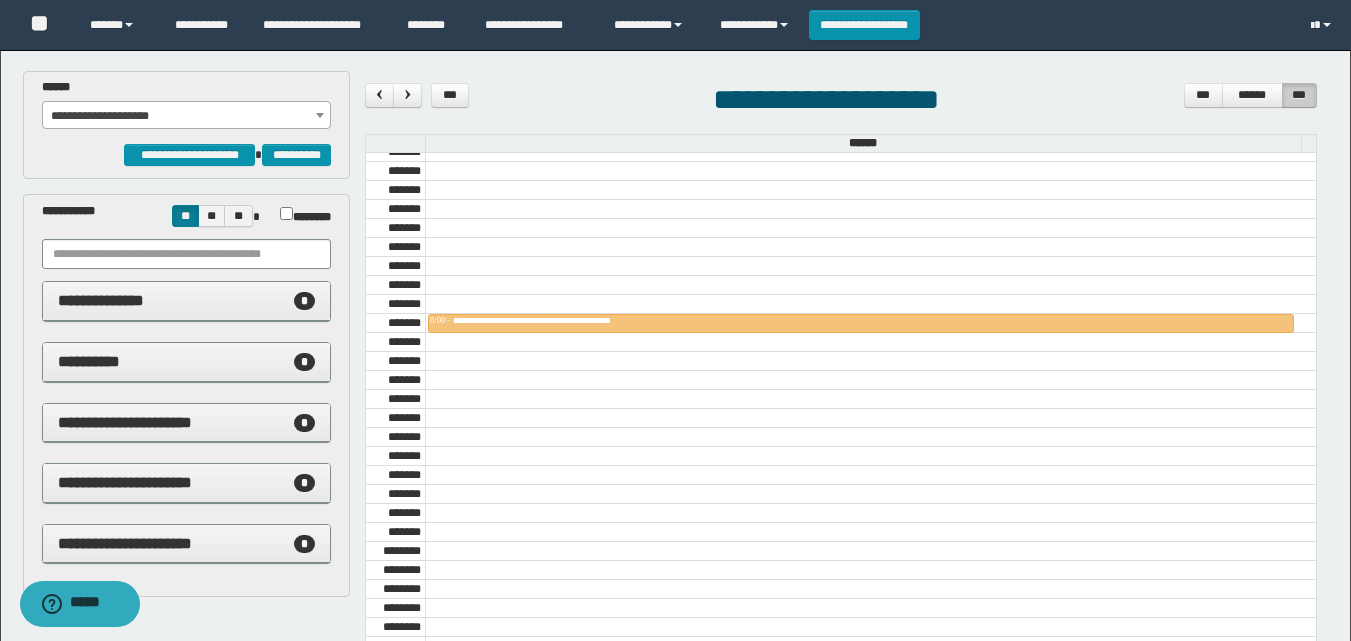 scroll, scrollTop: 742, scrollLeft: 0, axis: vertical 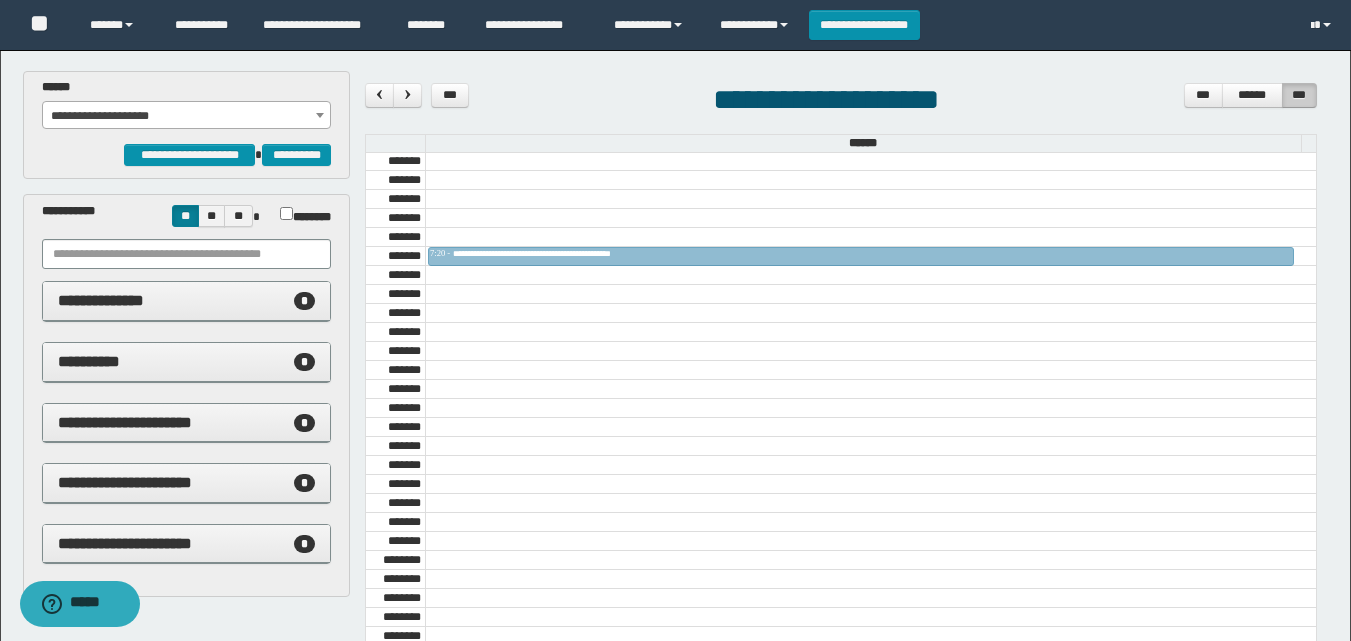 drag, startPoint x: 771, startPoint y: 329, endPoint x: 764, endPoint y: 260, distance: 69.354164 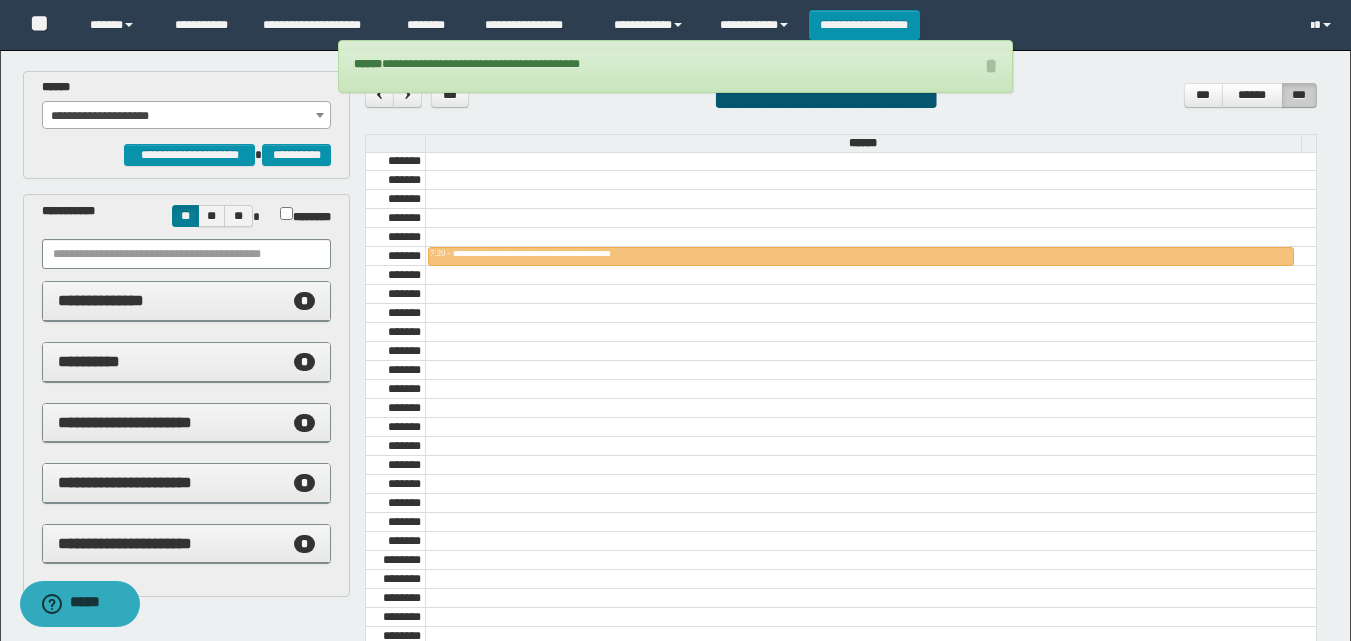 click on "**********" at bounding box center [186, 116] 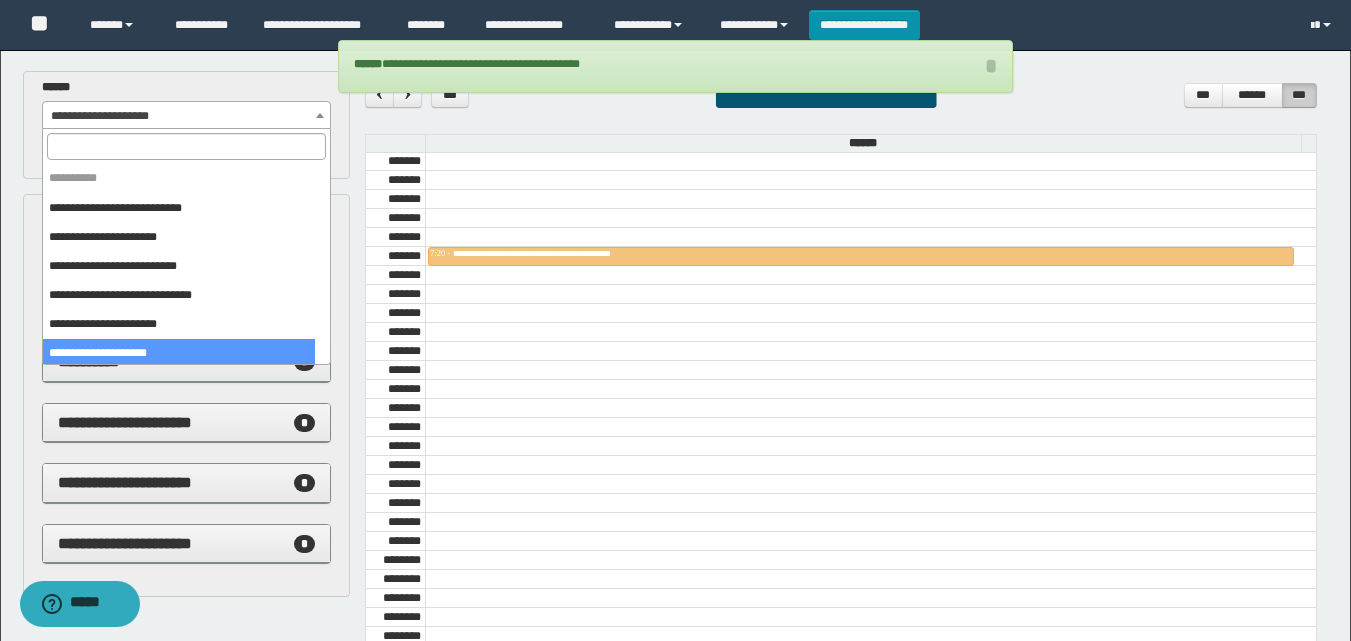 scroll, scrollTop: 121, scrollLeft: 0, axis: vertical 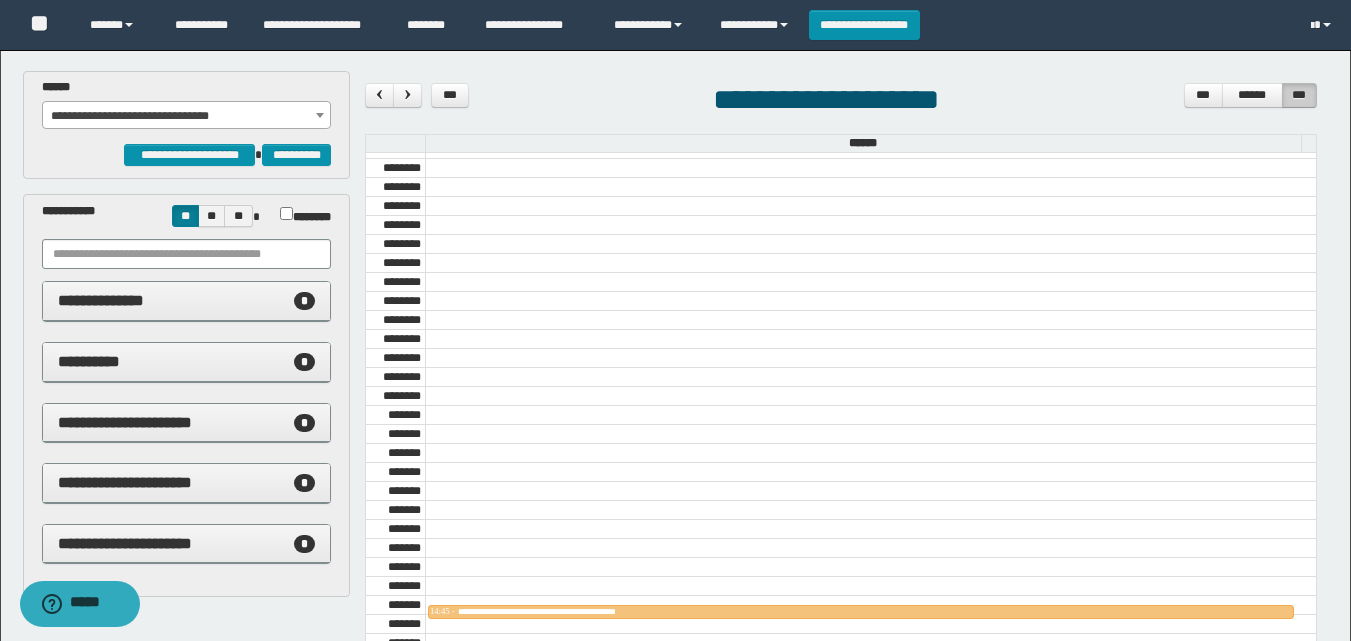 drag, startPoint x: 670, startPoint y: 608, endPoint x: 672, endPoint y: 577, distance: 31.06445 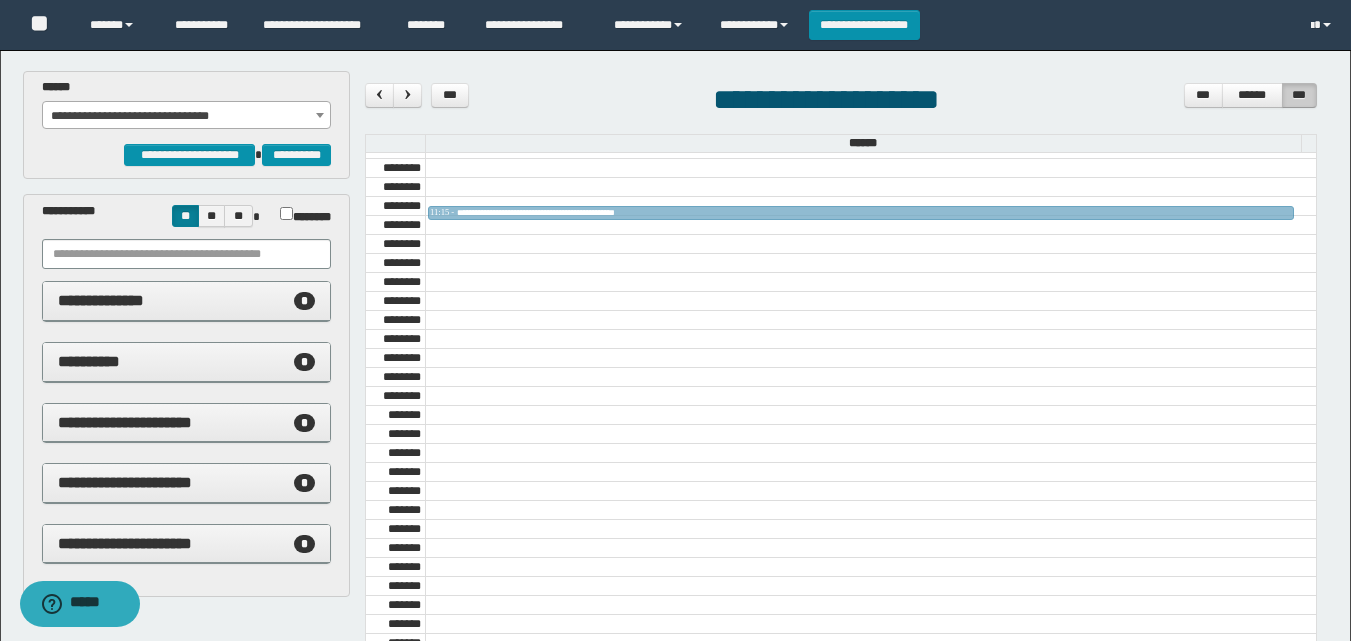 drag, startPoint x: 657, startPoint y: 607, endPoint x: 976, endPoint y: 251, distance: 478.0136 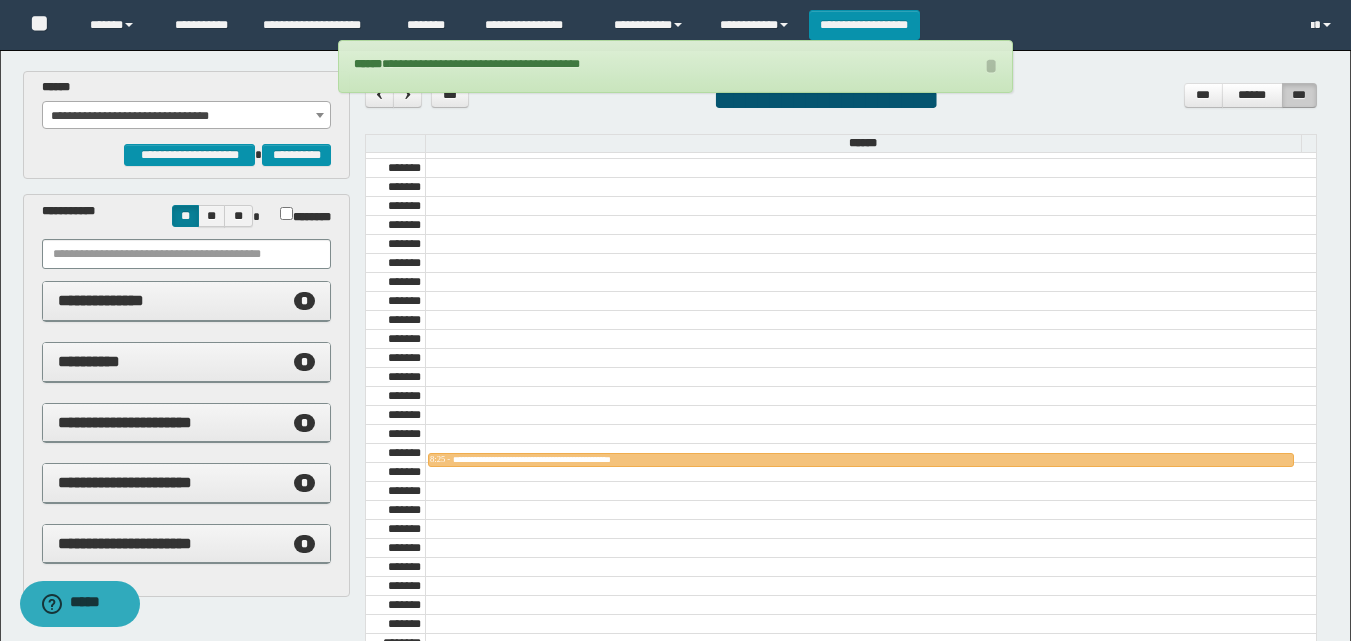 scroll, scrollTop: 655, scrollLeft: 0, axis: vertical 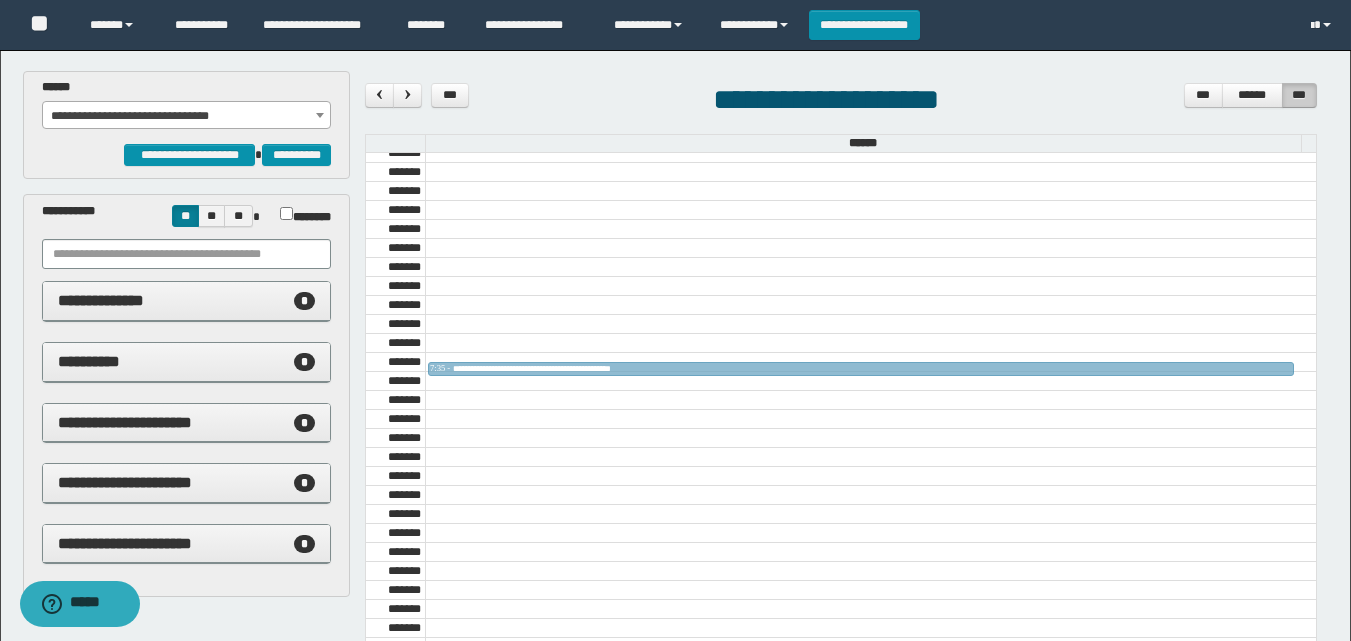 drag, startPoint x: 558, startPoint y: 456, endPoint x: 566, endPoint y: 353, distance: 103.31021 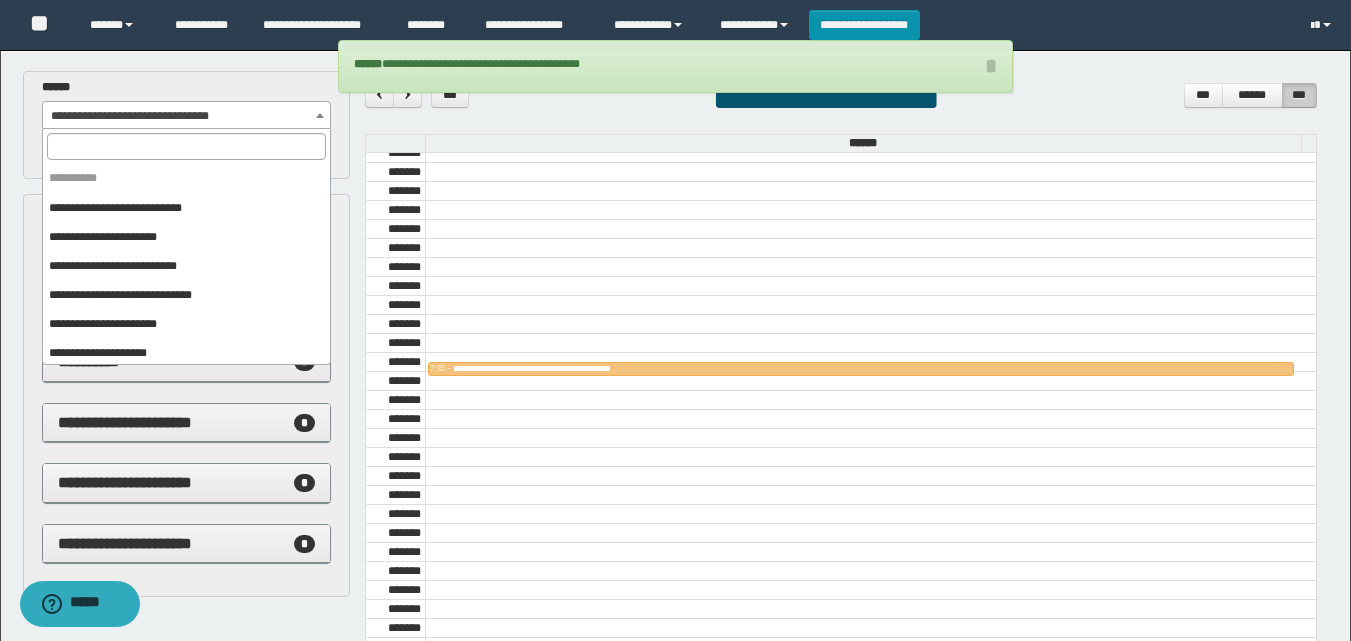 click on "**********" at bounding box center (186, 116) 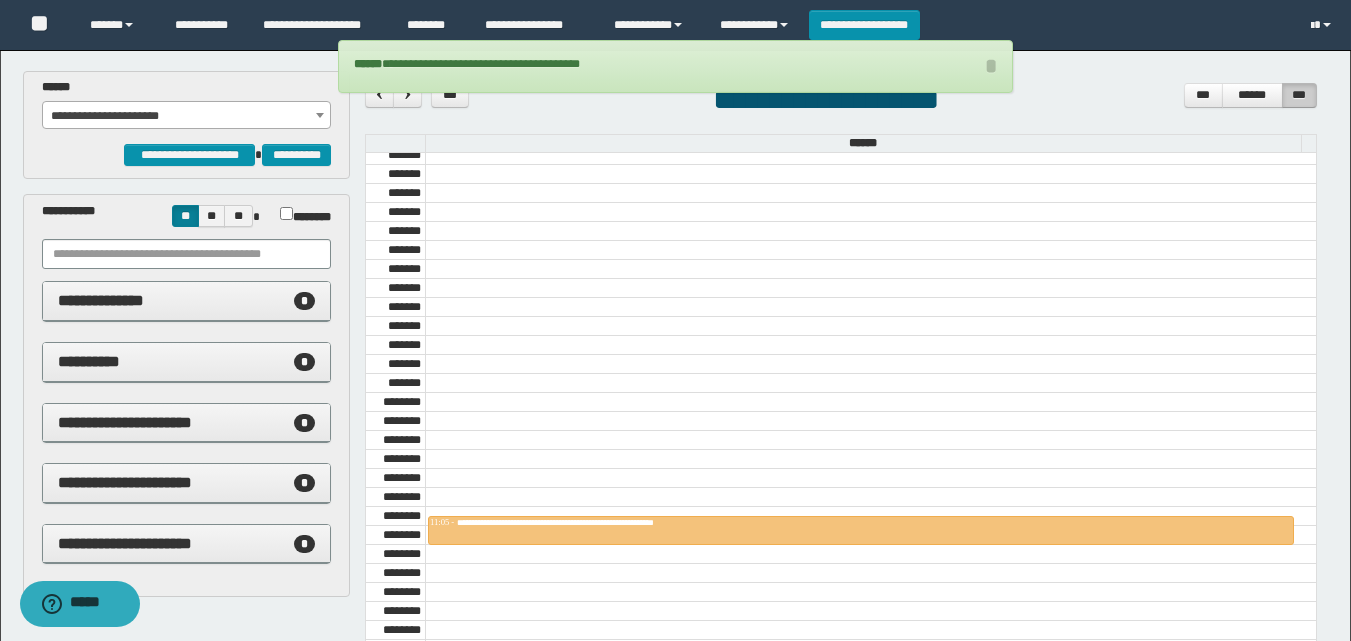 scroll, scrollTop: 896, scrollLeft: 0, axis: vertical 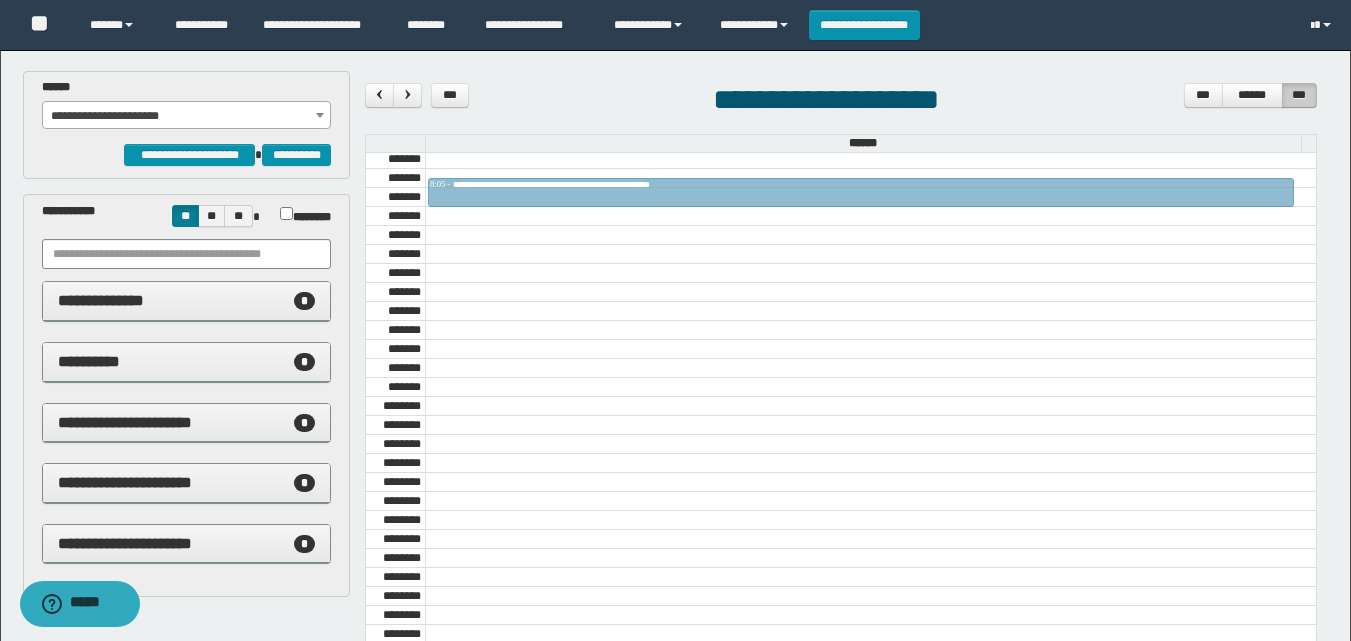 drag, startPoint x: 1151, startPoint y: 536, endPoint x: 1201, endPoint y: 203, distance: 336.73282 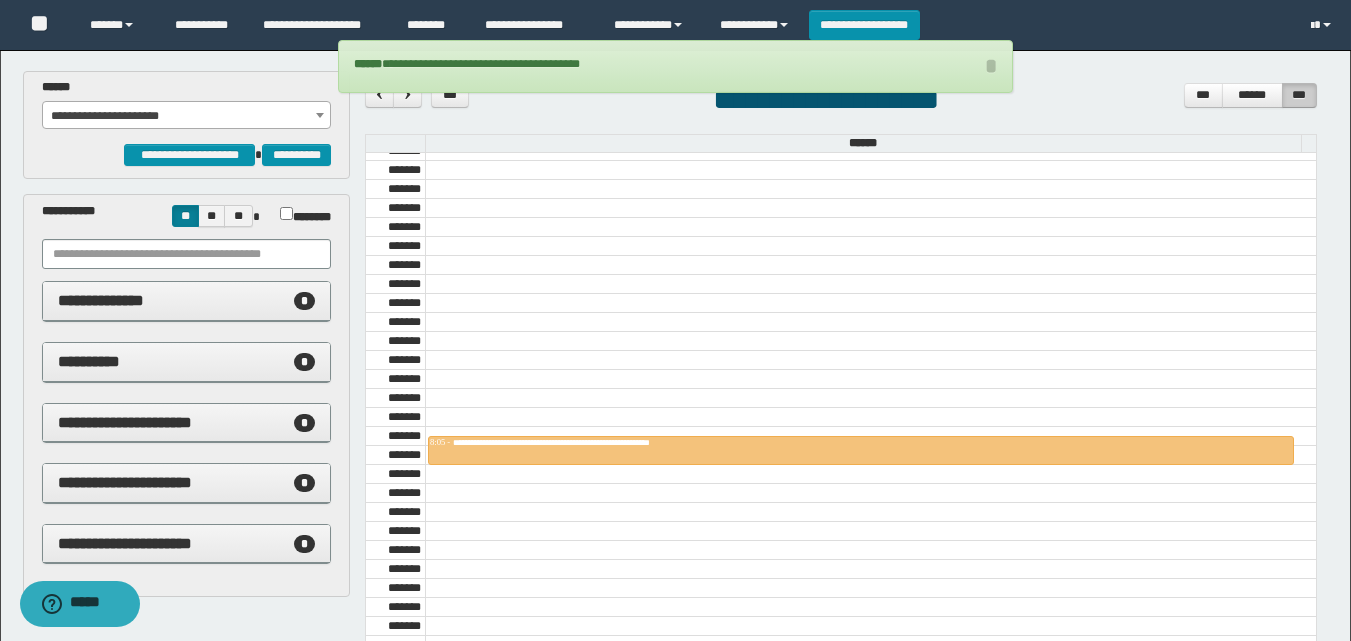 scroll, scrollTop: 630, scrollLeft: 0, axis: vertical 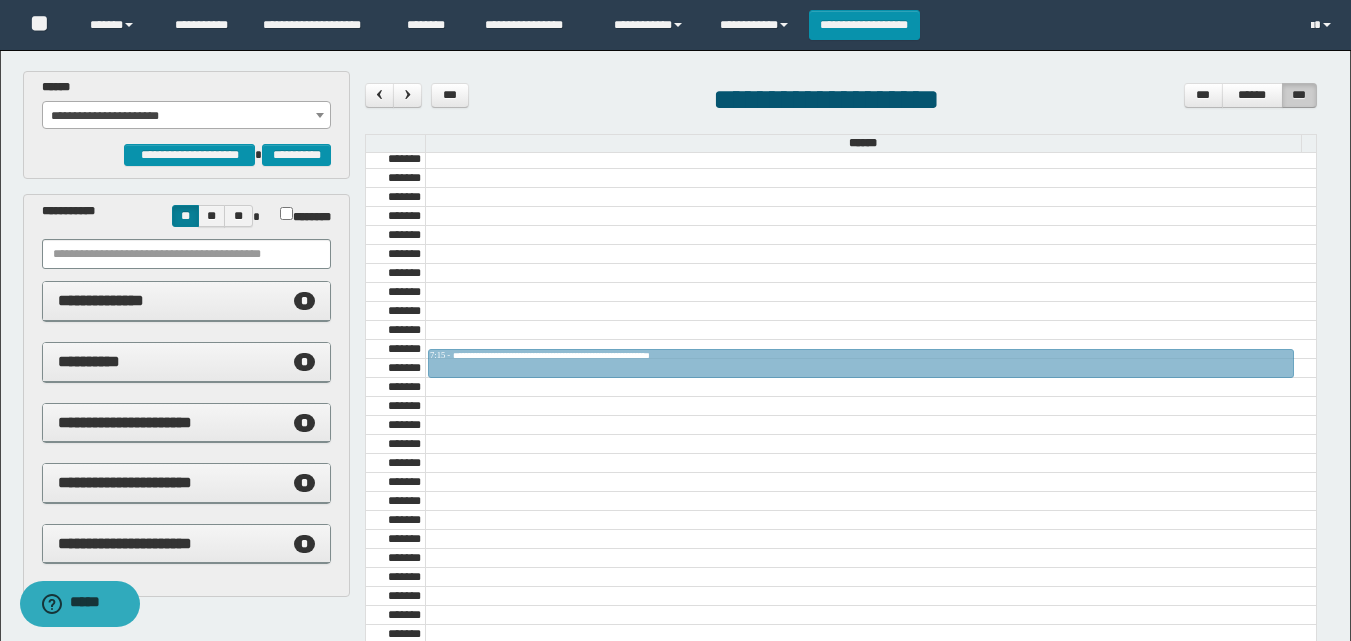 drag, startPoint x: 1168, startPoint y: 455, endPoint x: 1178, endPoint y: 368, distance: 87.57283 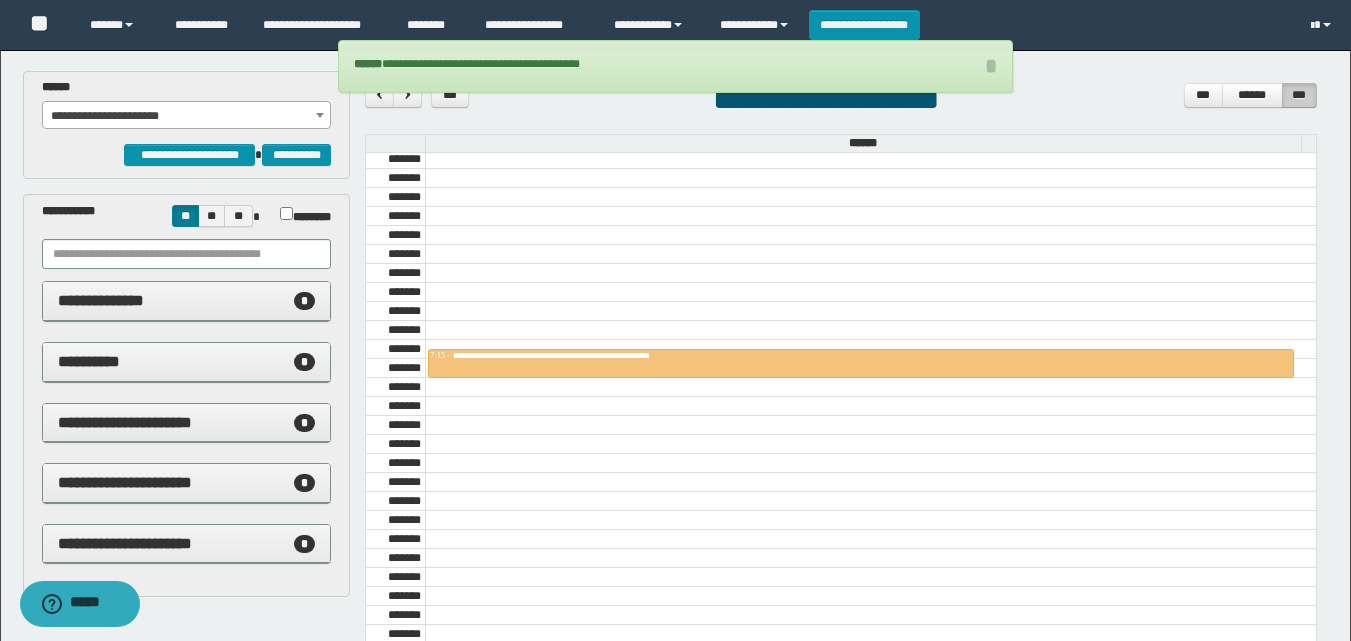 click on "**********" at bounding box center (186, 116) 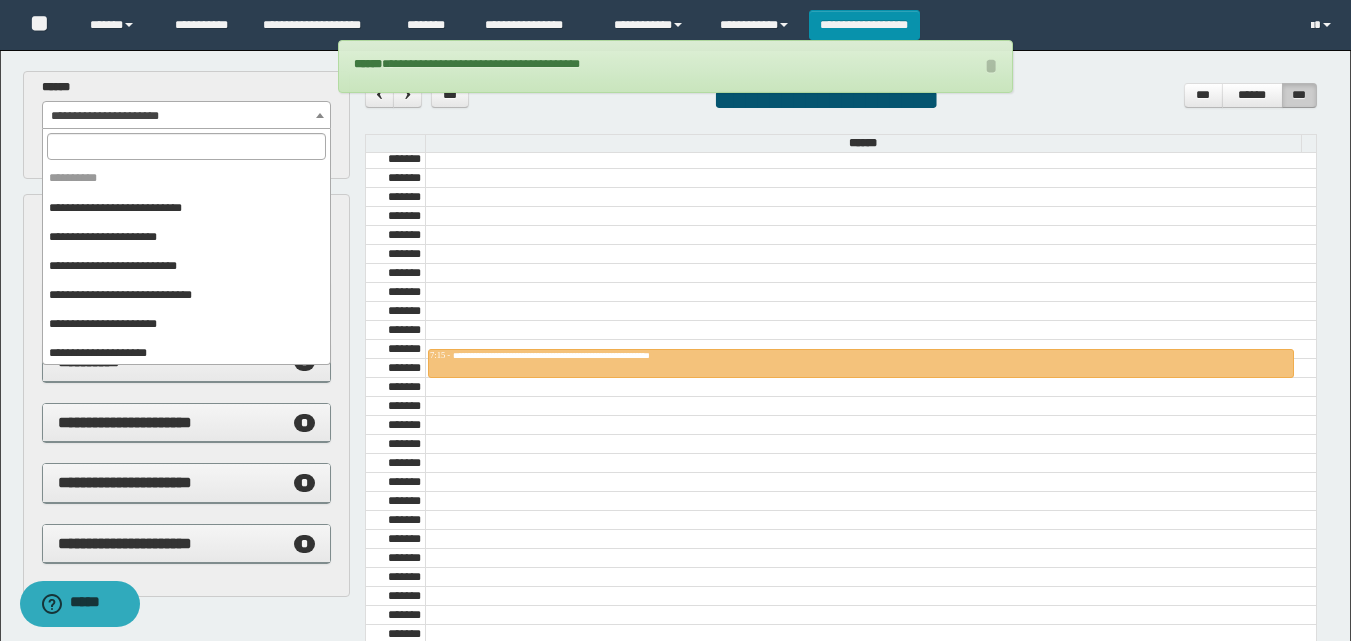 scroll, scrollTop: 121, scrollLeft: 0, axis: vertical 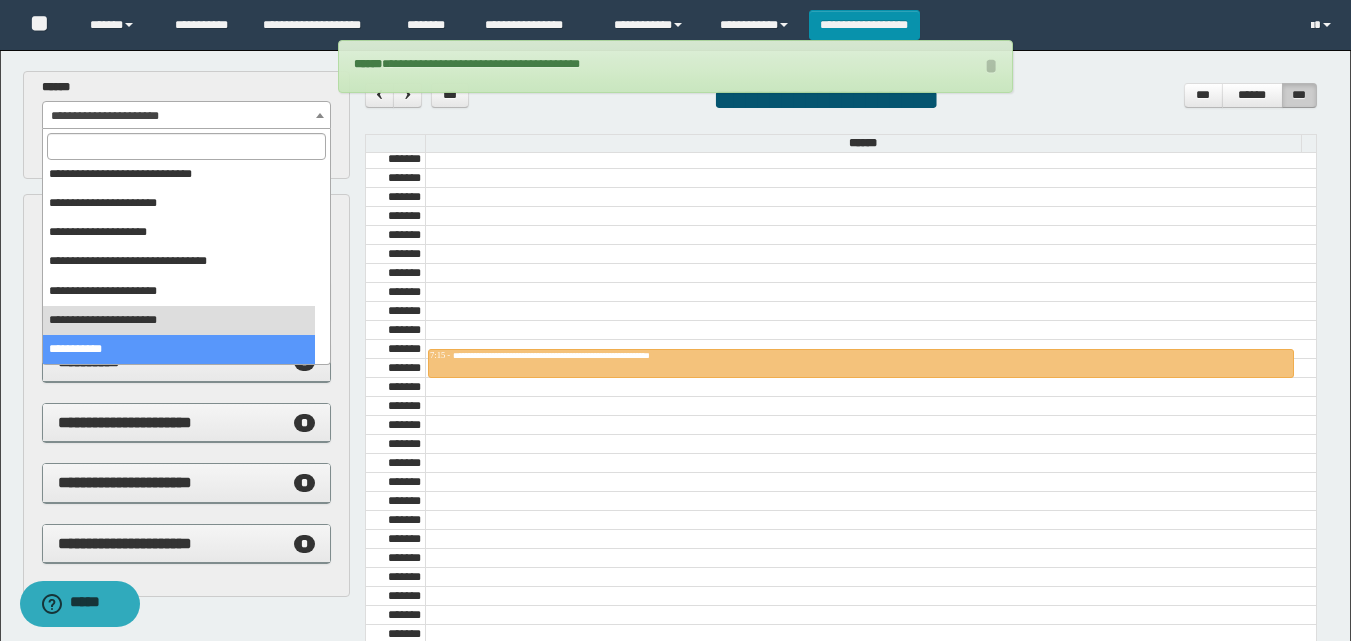 select on "******" 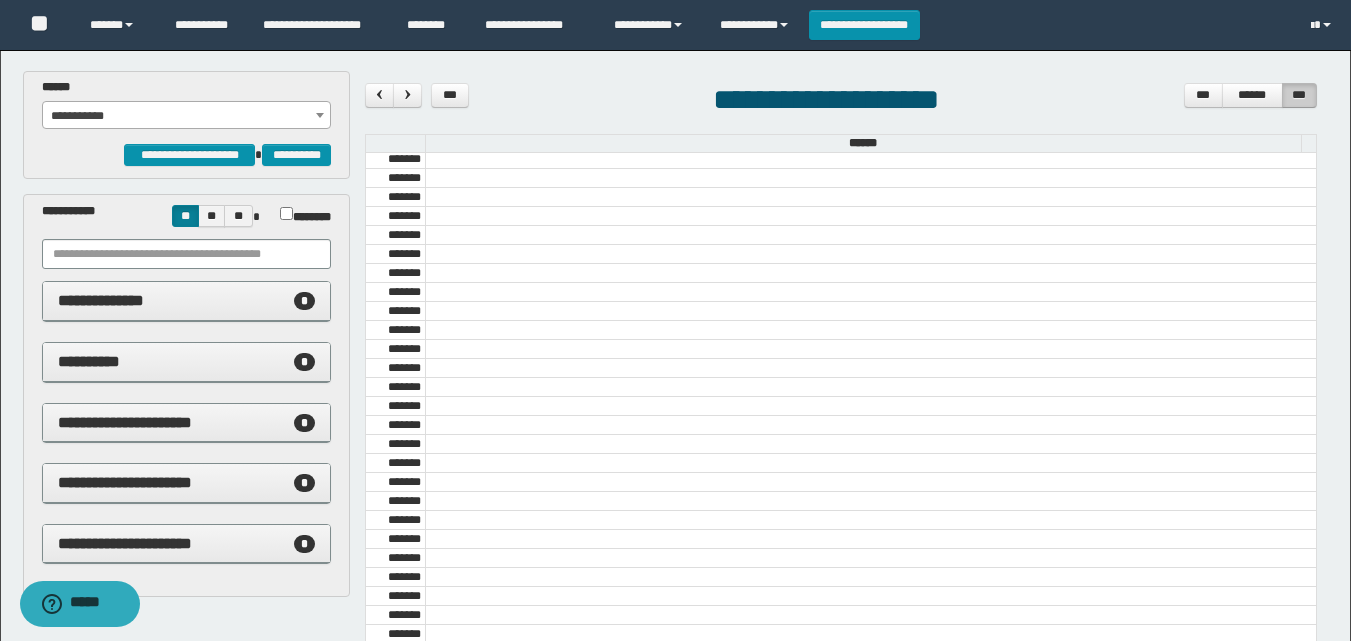 click at bounding box center (870, 368) 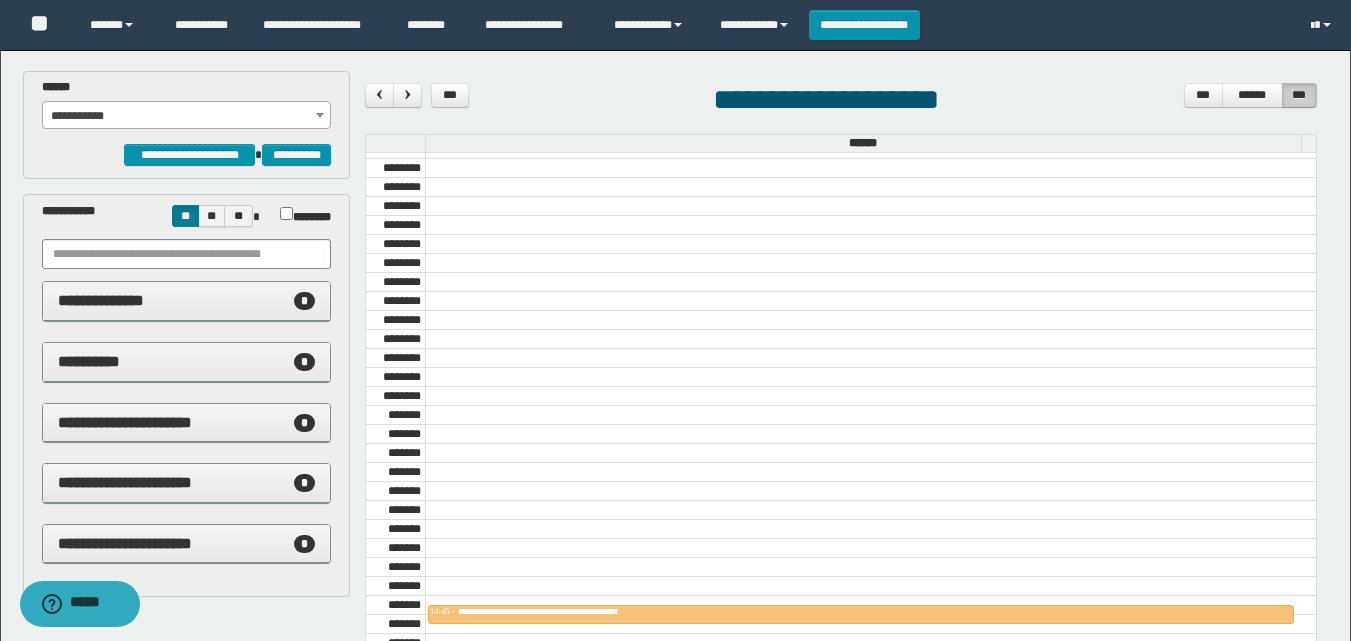 scroll, scrollTop: 1237, scrollLeft: 0, axis: vertical 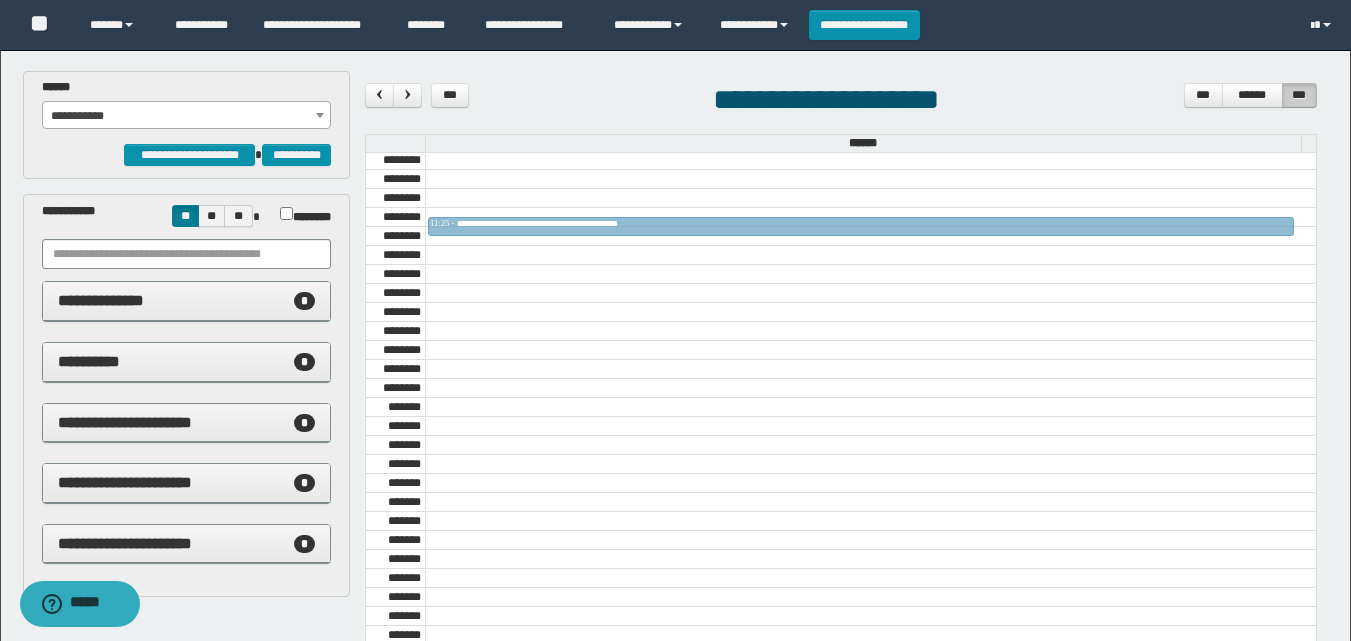 drag, startPoint x: 1028, startPoint y: 598, endPoint x: 1108, endPoint y: 209, distance: 397.14102 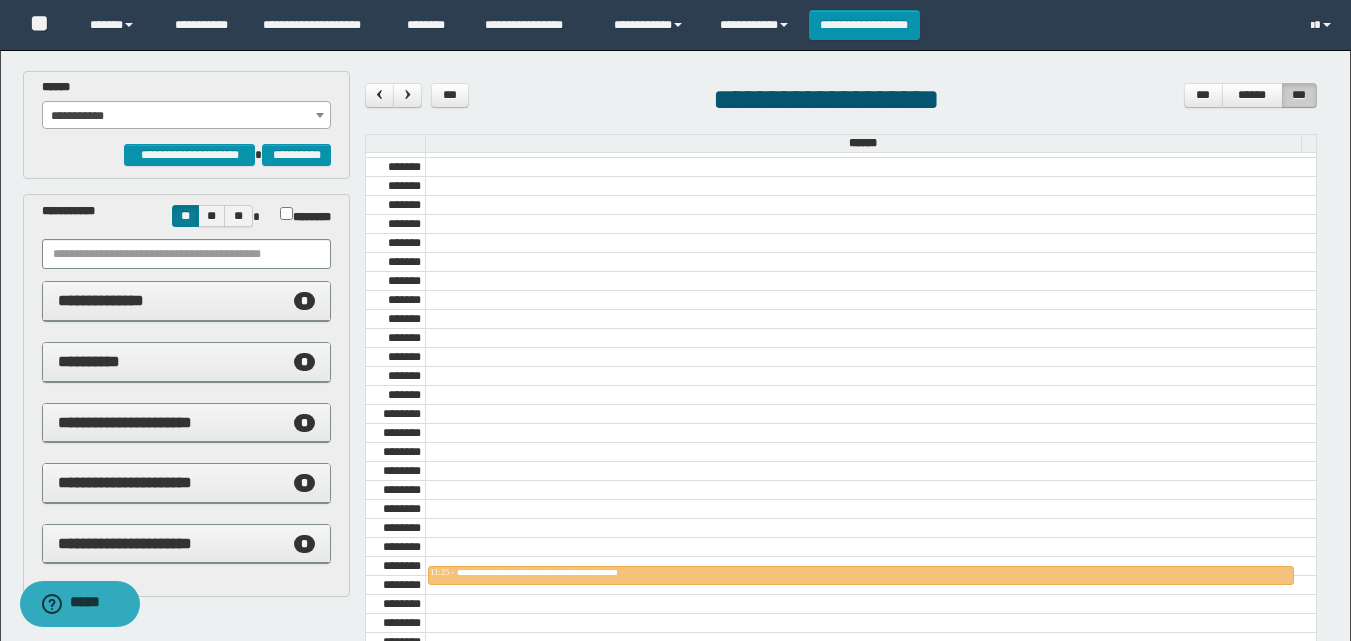 scroll, scrollTop: 884, scrollLeft: 0, axis: vertical 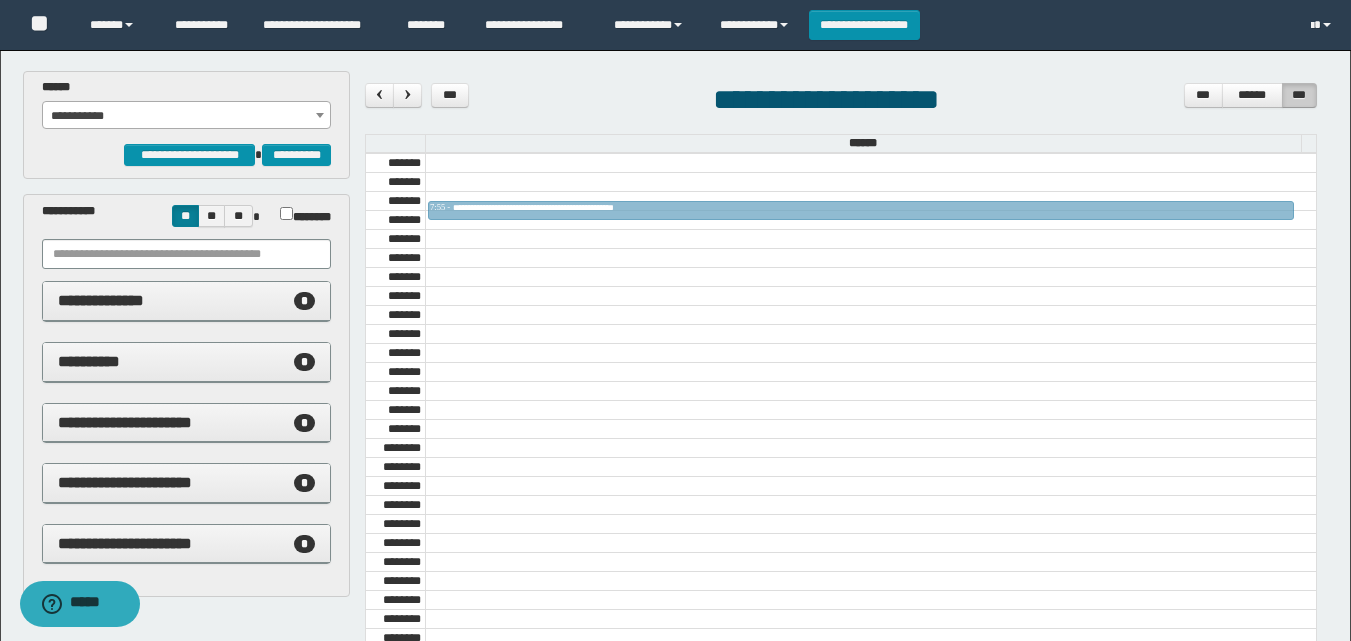 drag, startPoint x: 1082, startPoint y: 573, endPoint x: 1137, endPoint y: 169, distance: 407.72662 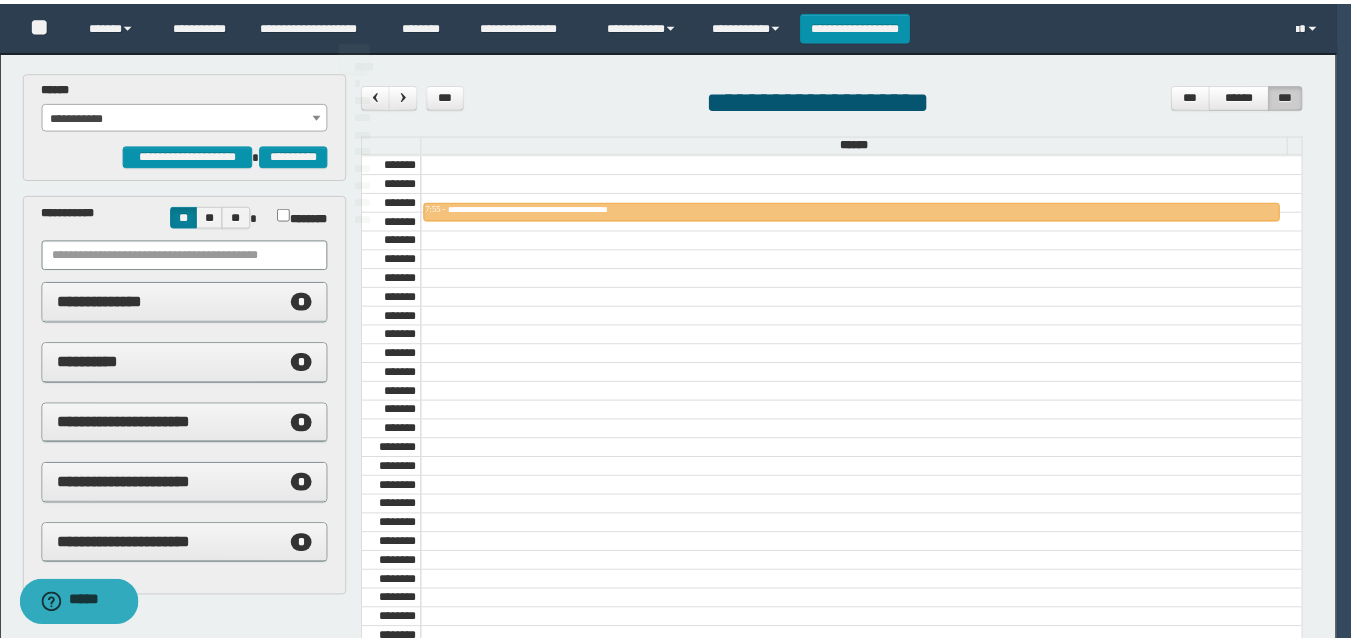 scroll, scrollTop: 850, scrollLeft: 0, axis: vertical 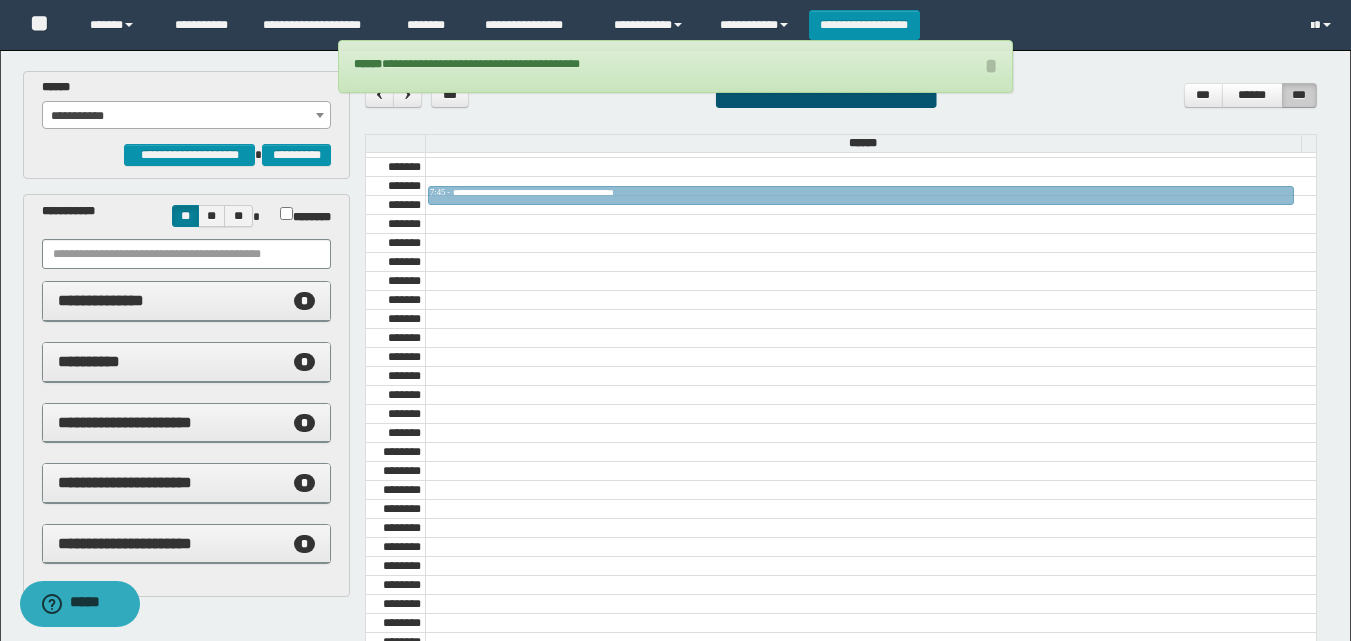drag, startPoint x: 1080, startPoint y: 208, endPoint x: 1082, endPoint y: 186, distance: 22.090721 